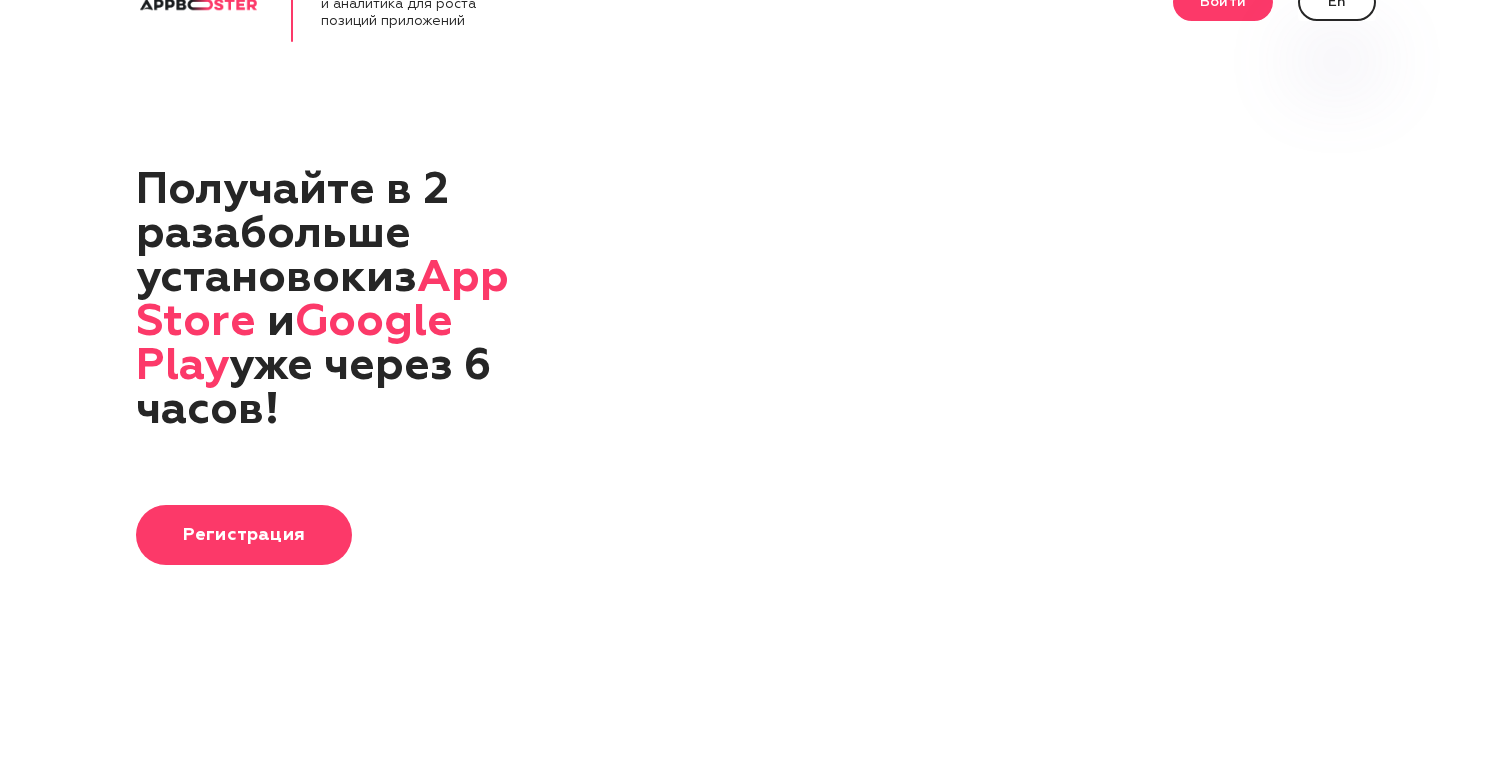 scroll, scrollTop: 0, scrollLeft: 0, axis: both 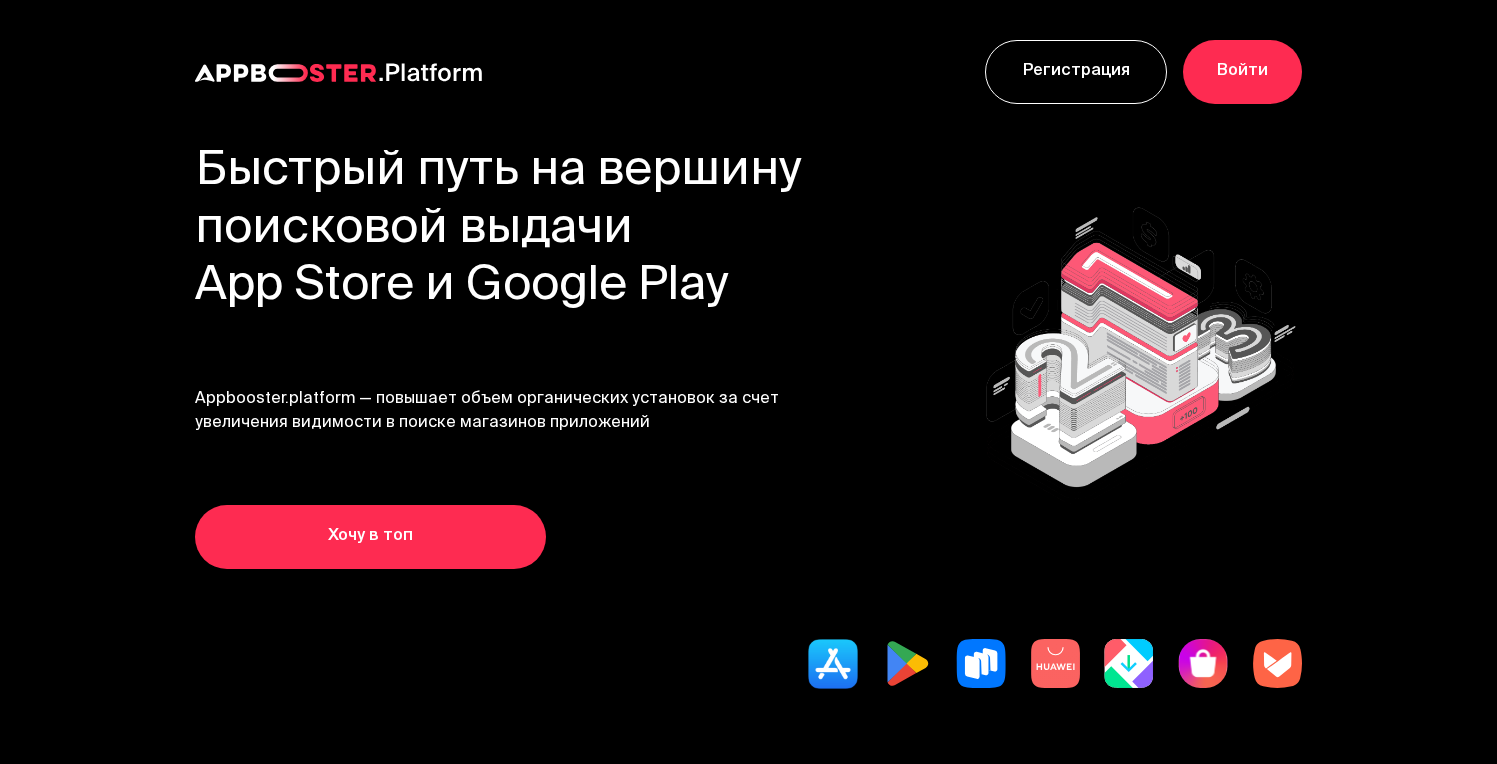 click on "Войти" at bounding box center (1242, 72) 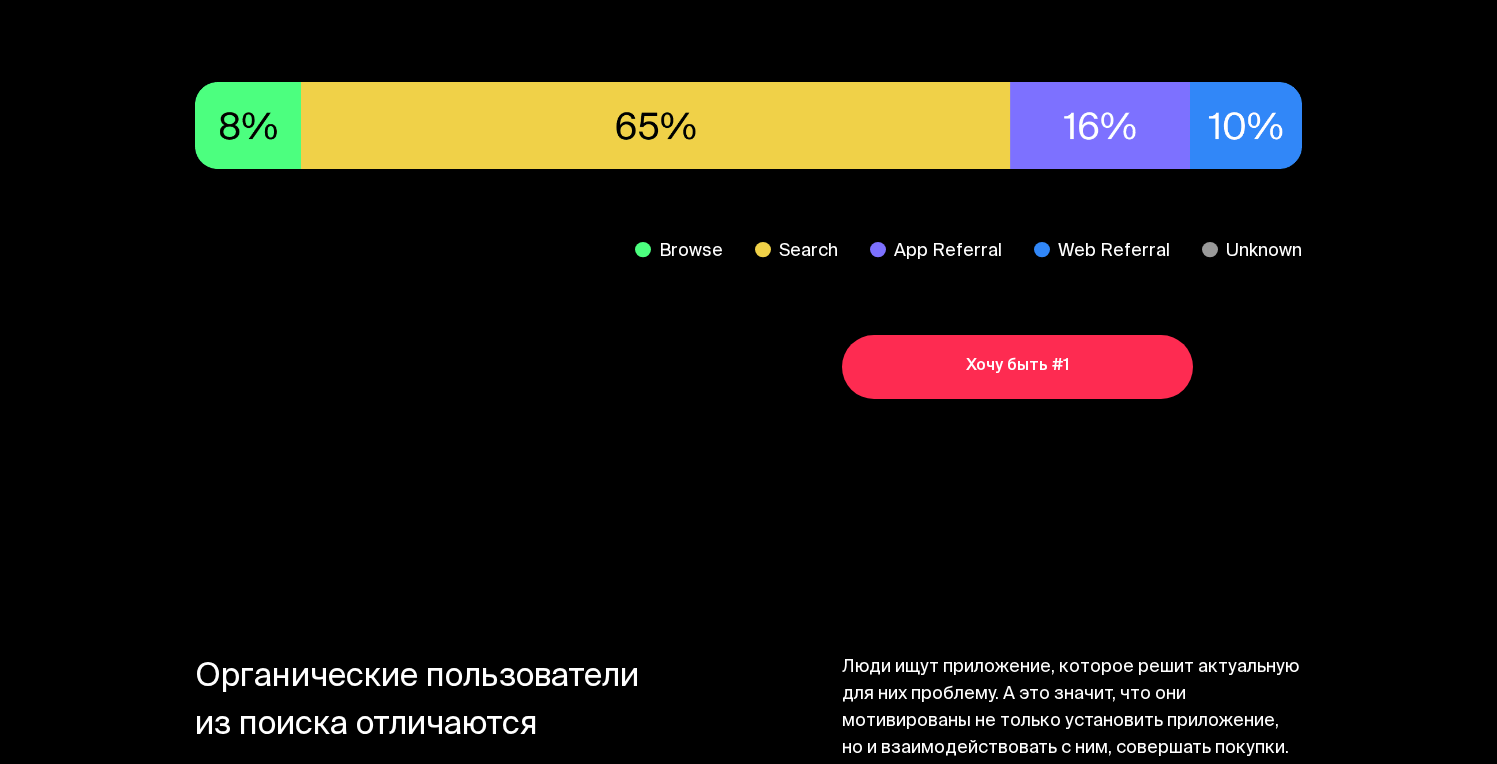 scroll, scrollTop: 1549, scrollLeft: 0, axis: vertical 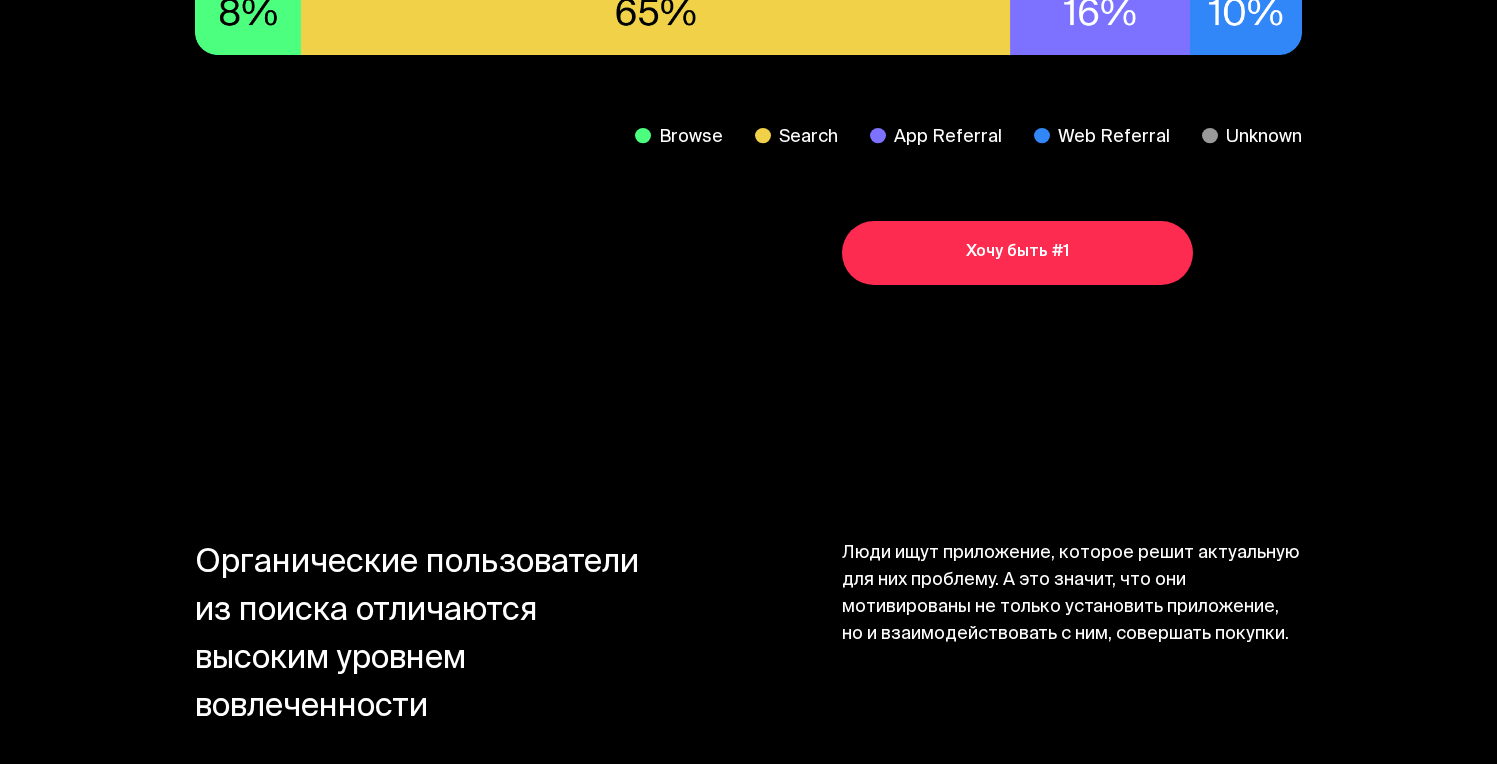 click on "Хочу быть #1" at bounding box center (1017, 253) 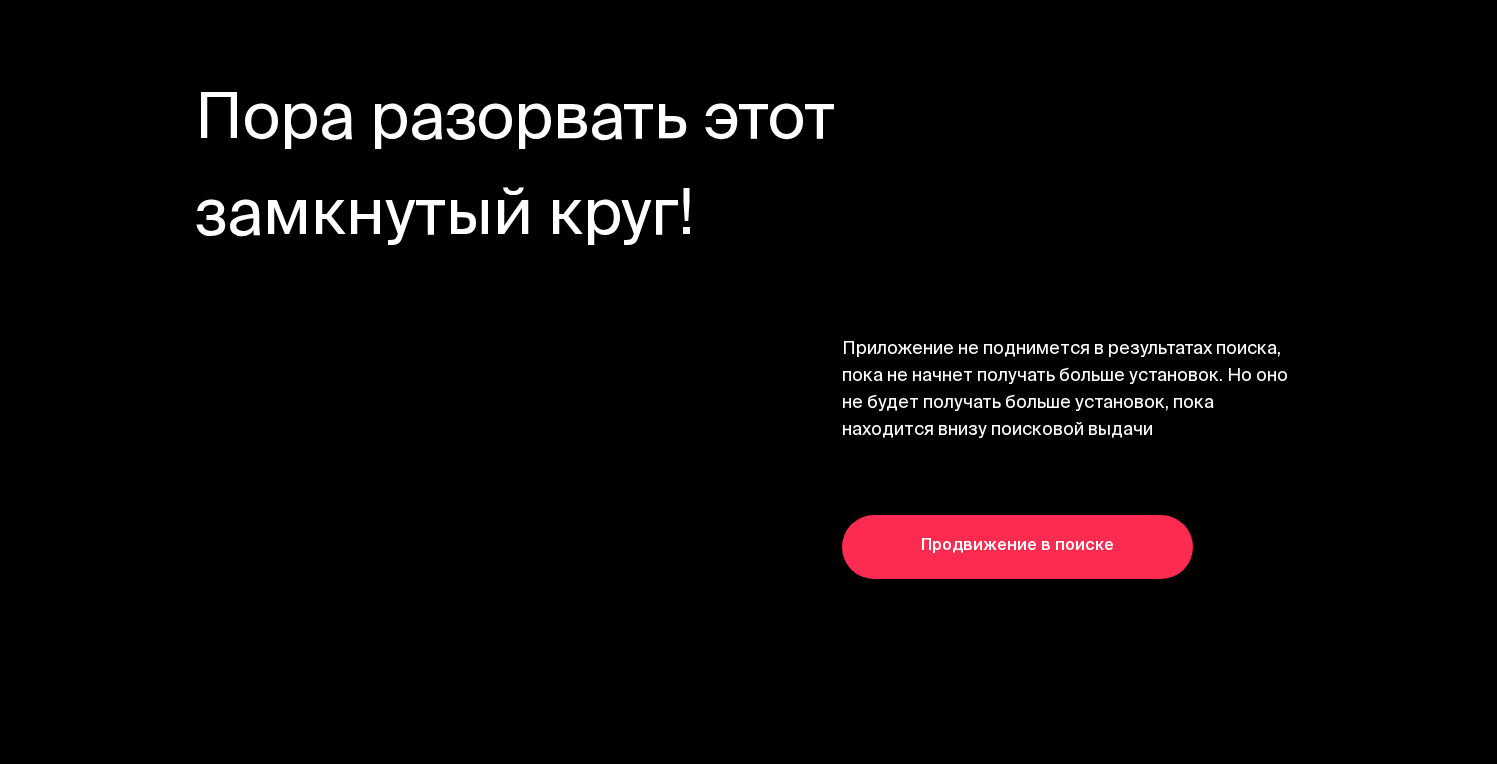 scroll, scrollTop: 5130, scrollLeft: 0, axis: vertical 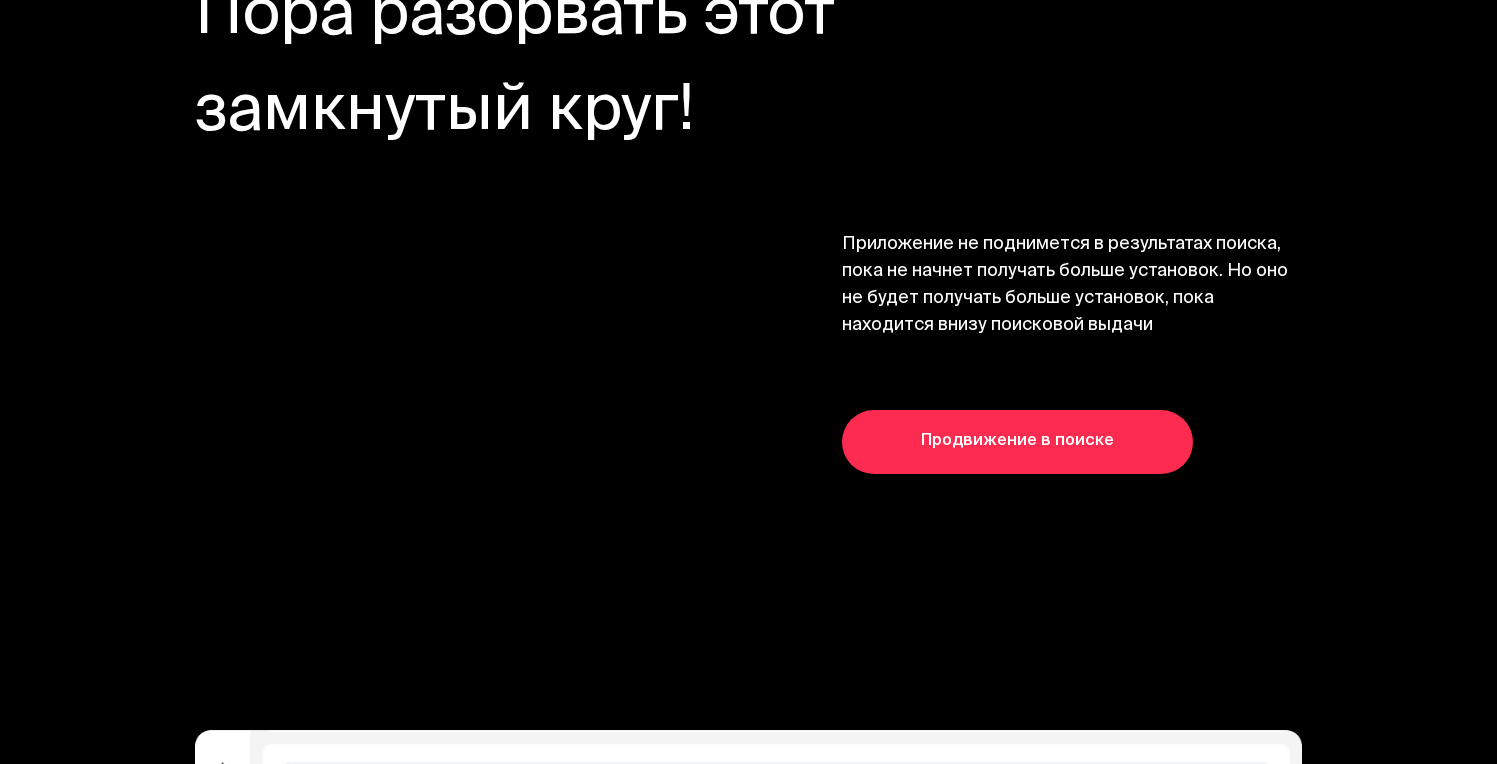 click on "Продвижение в поиске" at bounding box center [1017, 442] 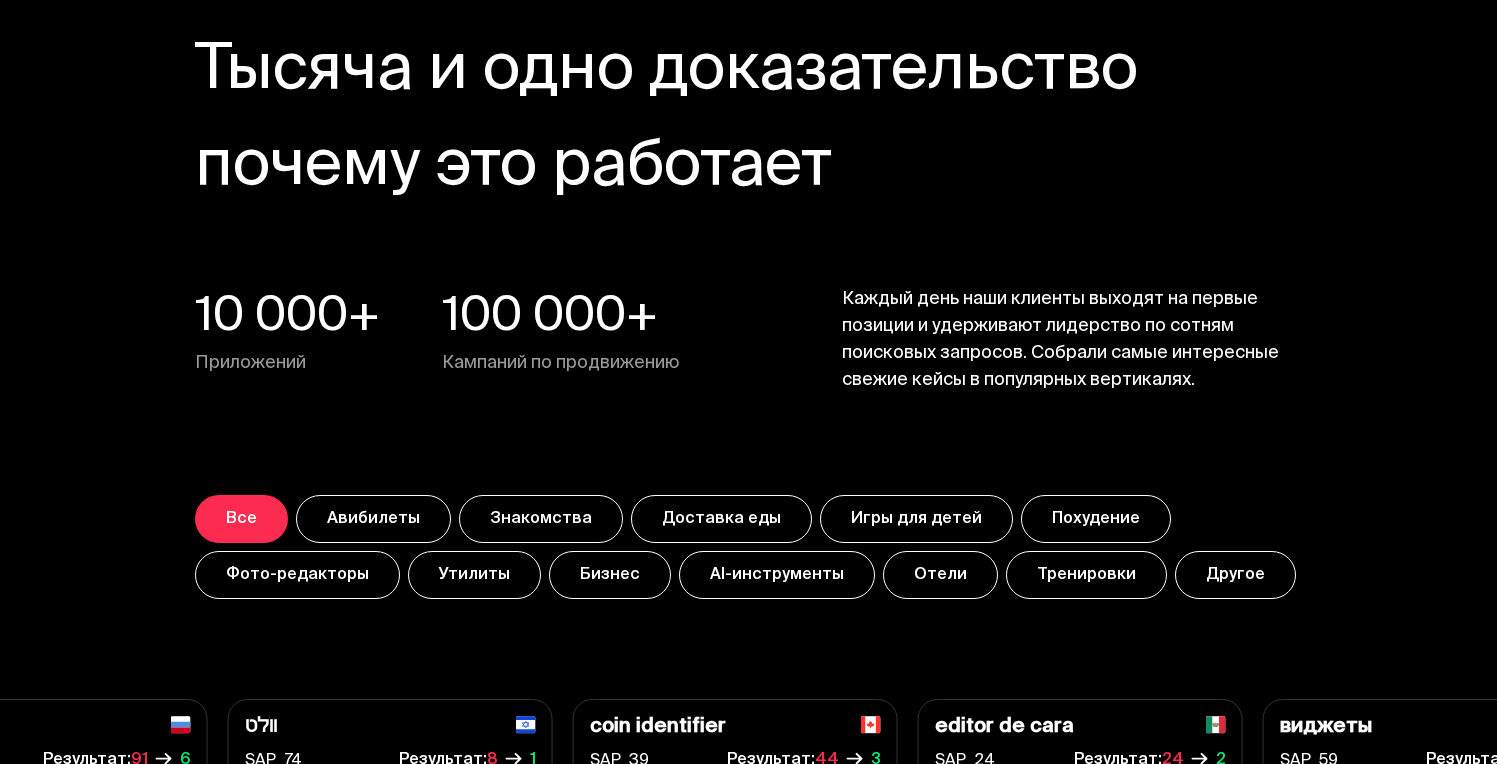 scroll, scrollTop: 6824, scrollLeft: 0, axis: vertical 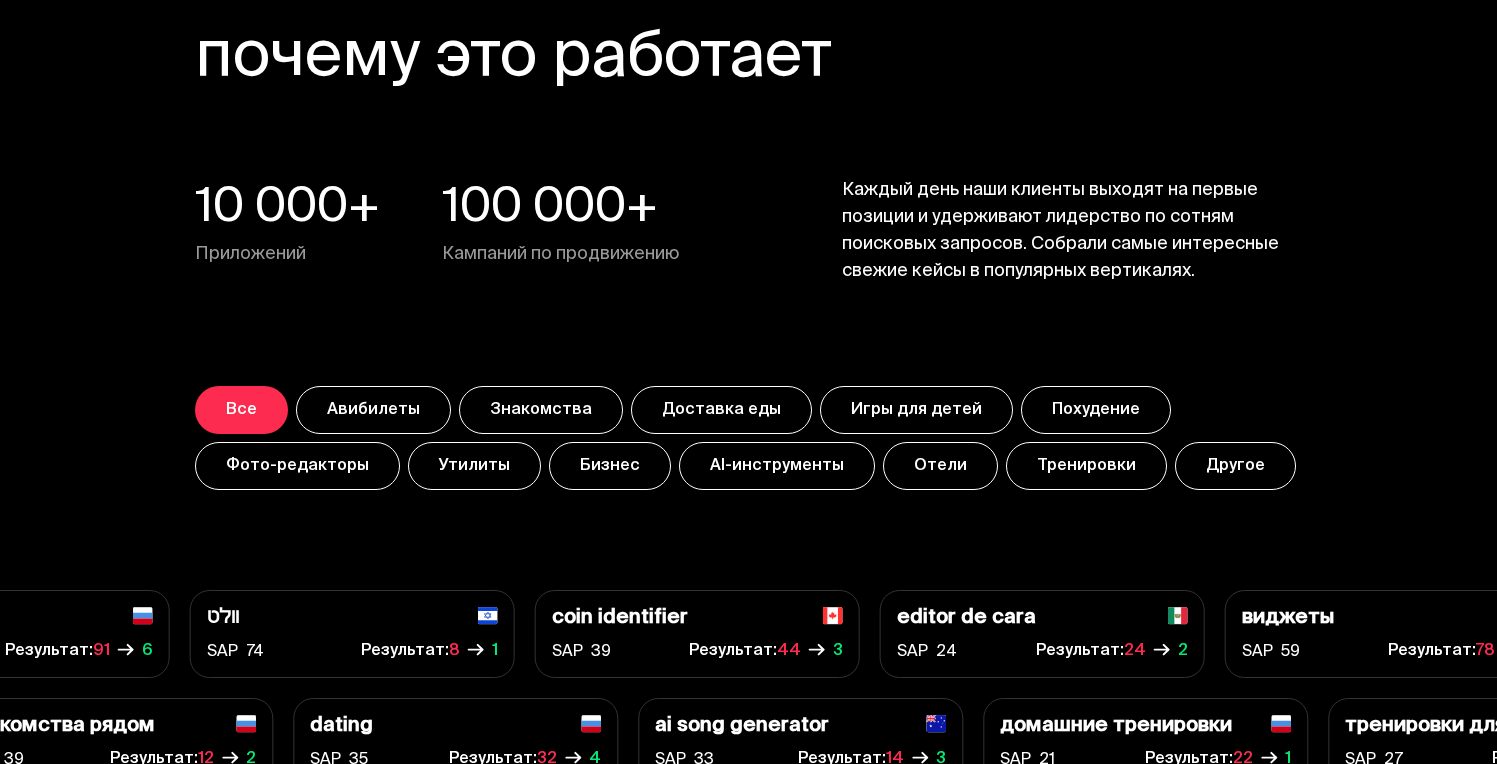 click on "Игры для детей" at bounding box center [916, 410] 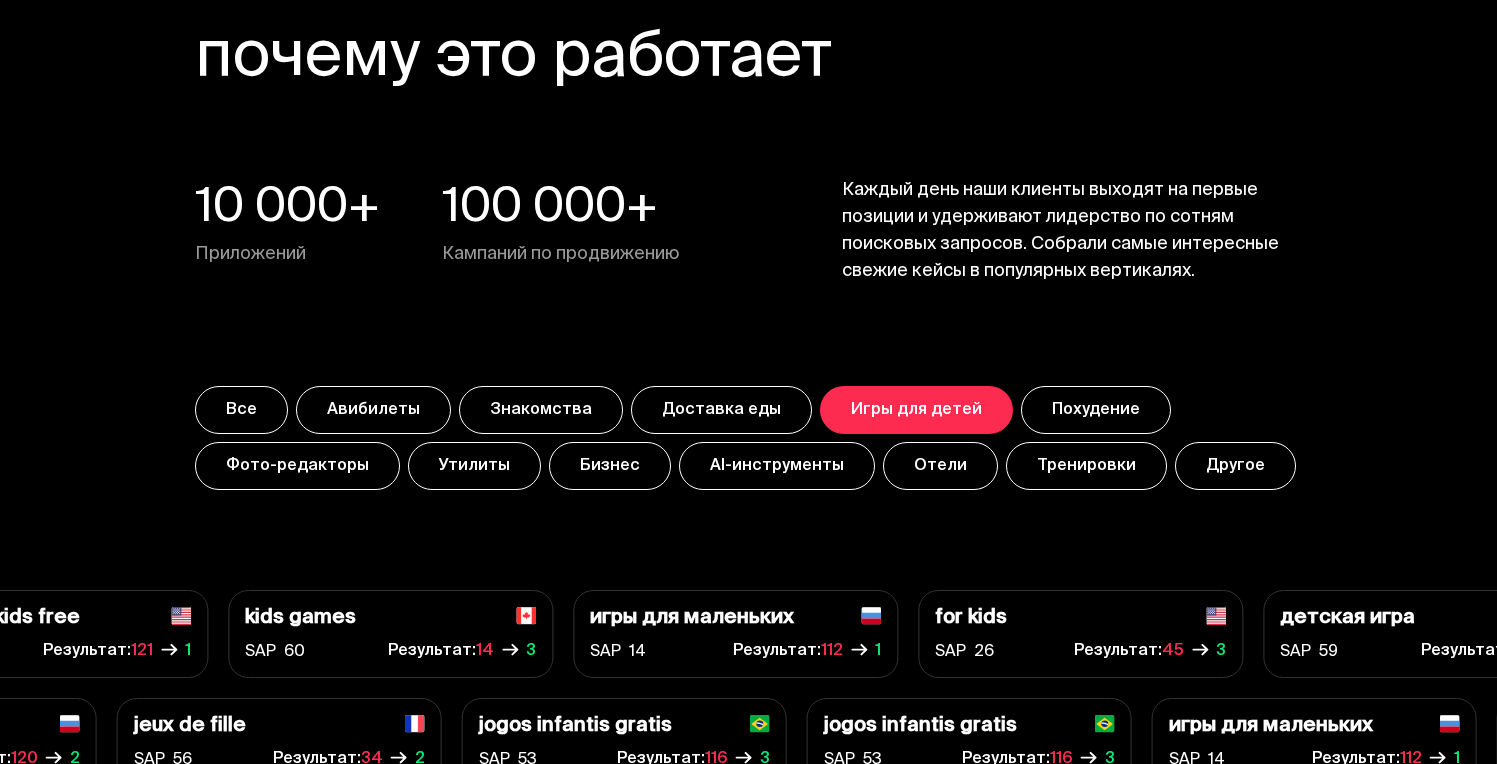 click on "AI-инструменты" at bounding box center [777, 466] 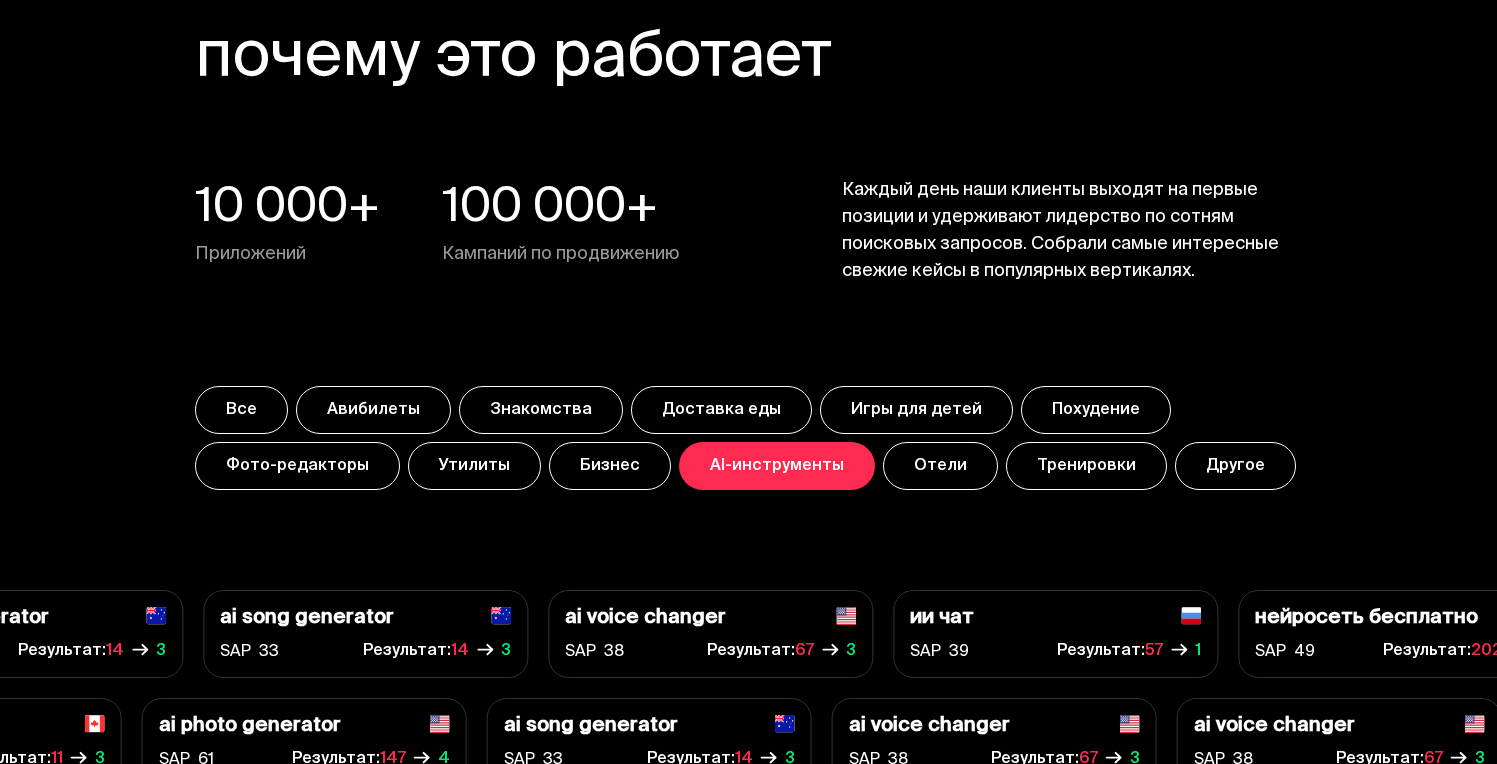 drag, startPoint x: 589, startPoint y: 469, endPoint x: 678, endPoint y: 437, distance: 94.57801 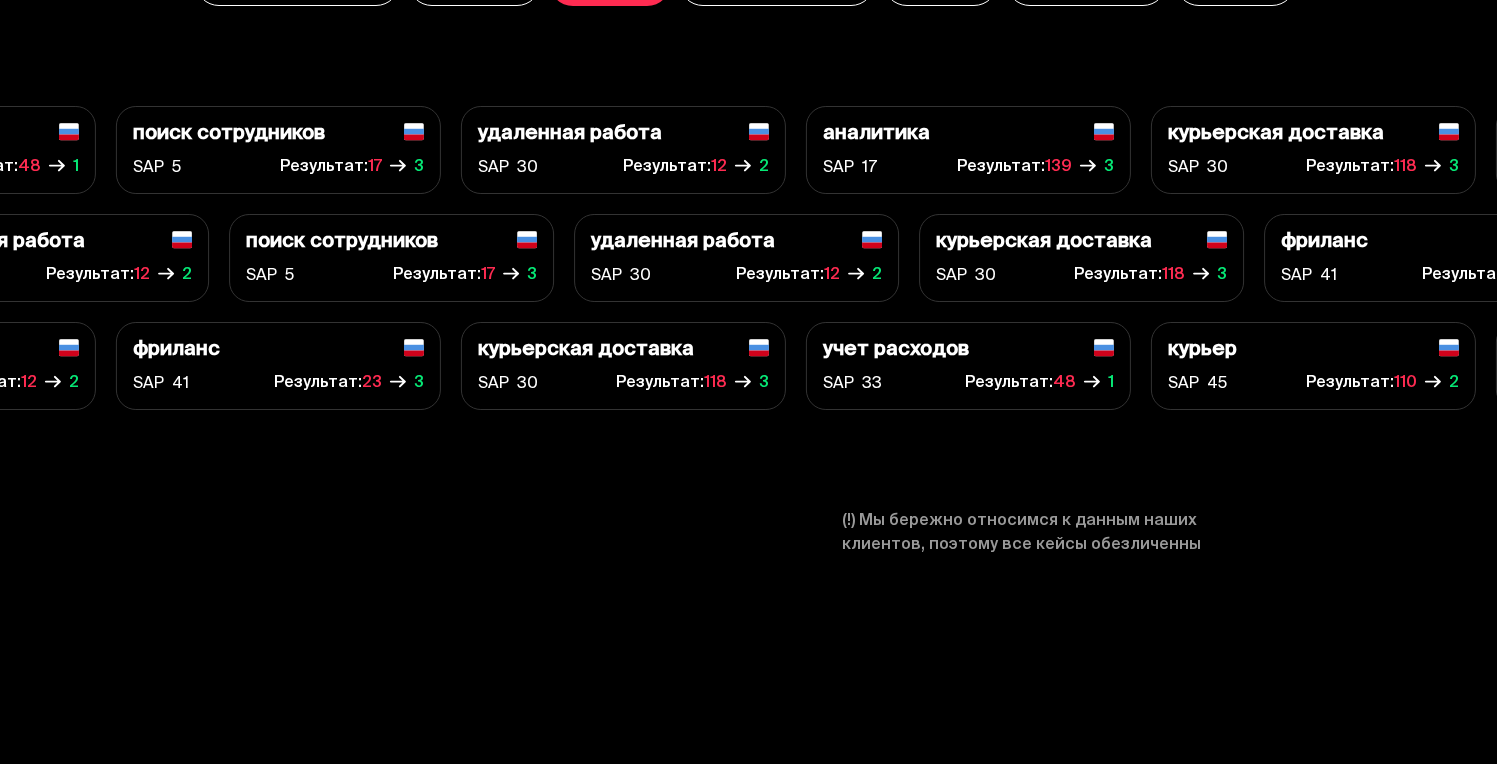 scroll, scrollTop: 7155, scrollLeft: 0, axis: vertical 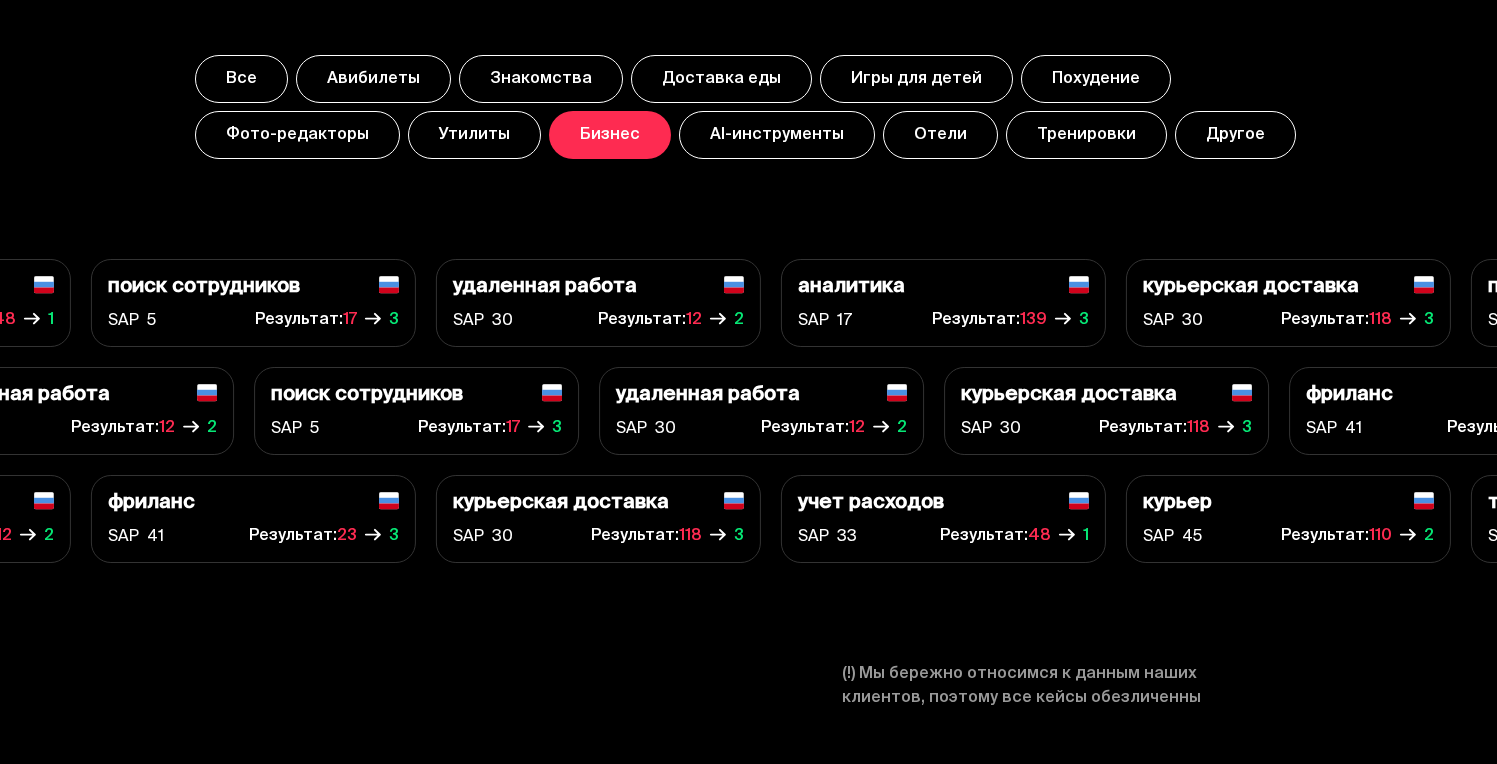 click on "Другое" at bounding box center (1235, 135) 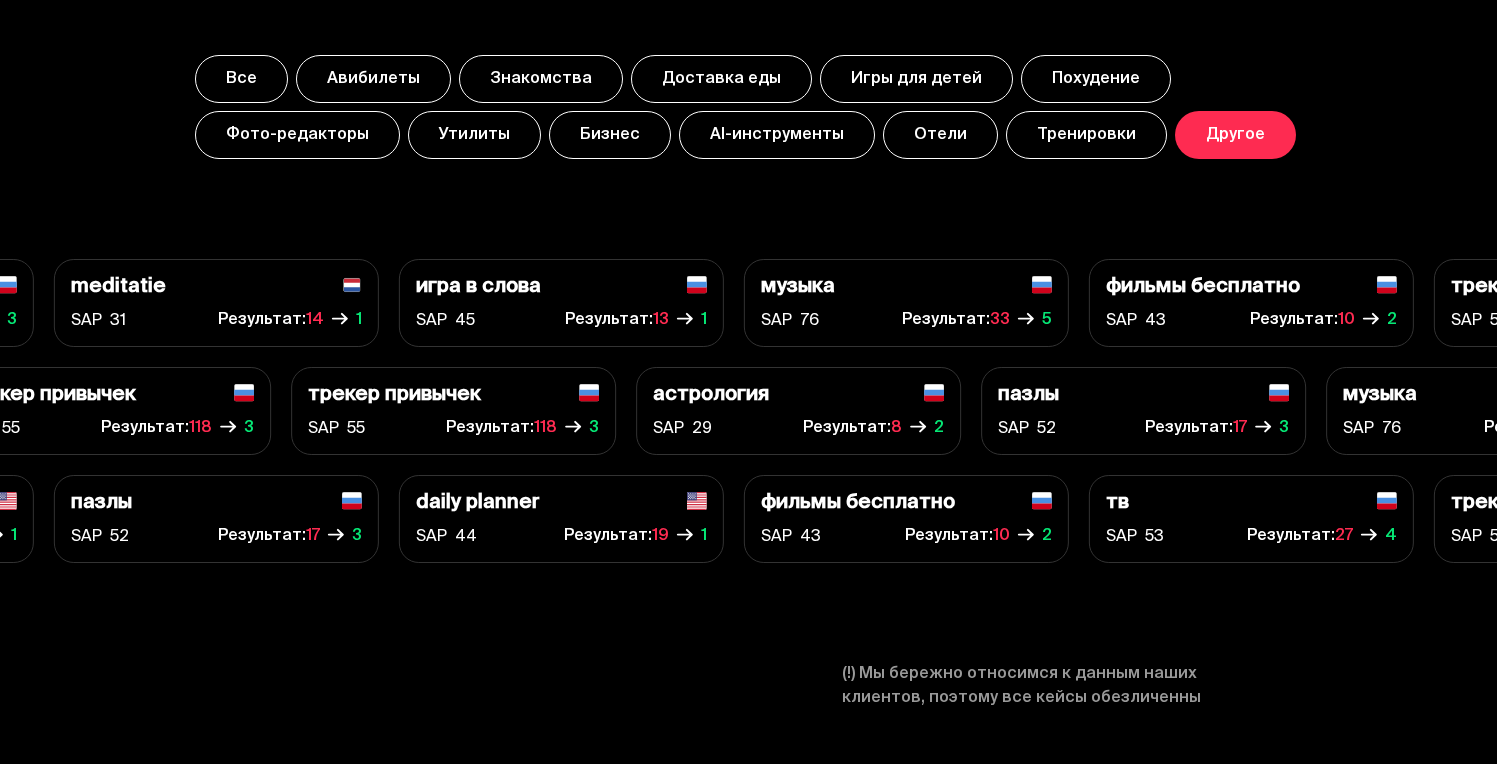 click on "Утилиты" at bounding box center [474, 135] 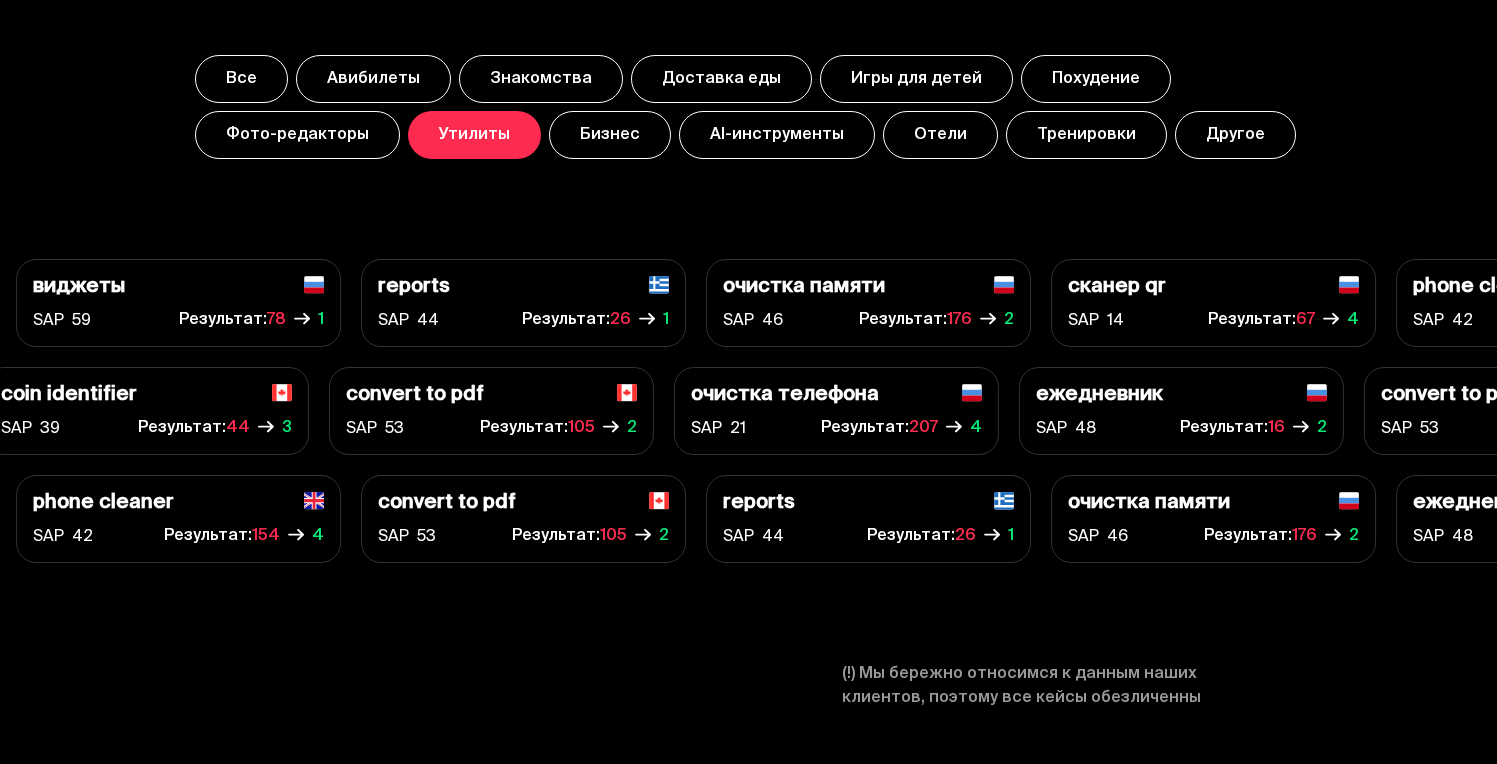 click on "Фото-редакторы" at bounding box center (297, 135) 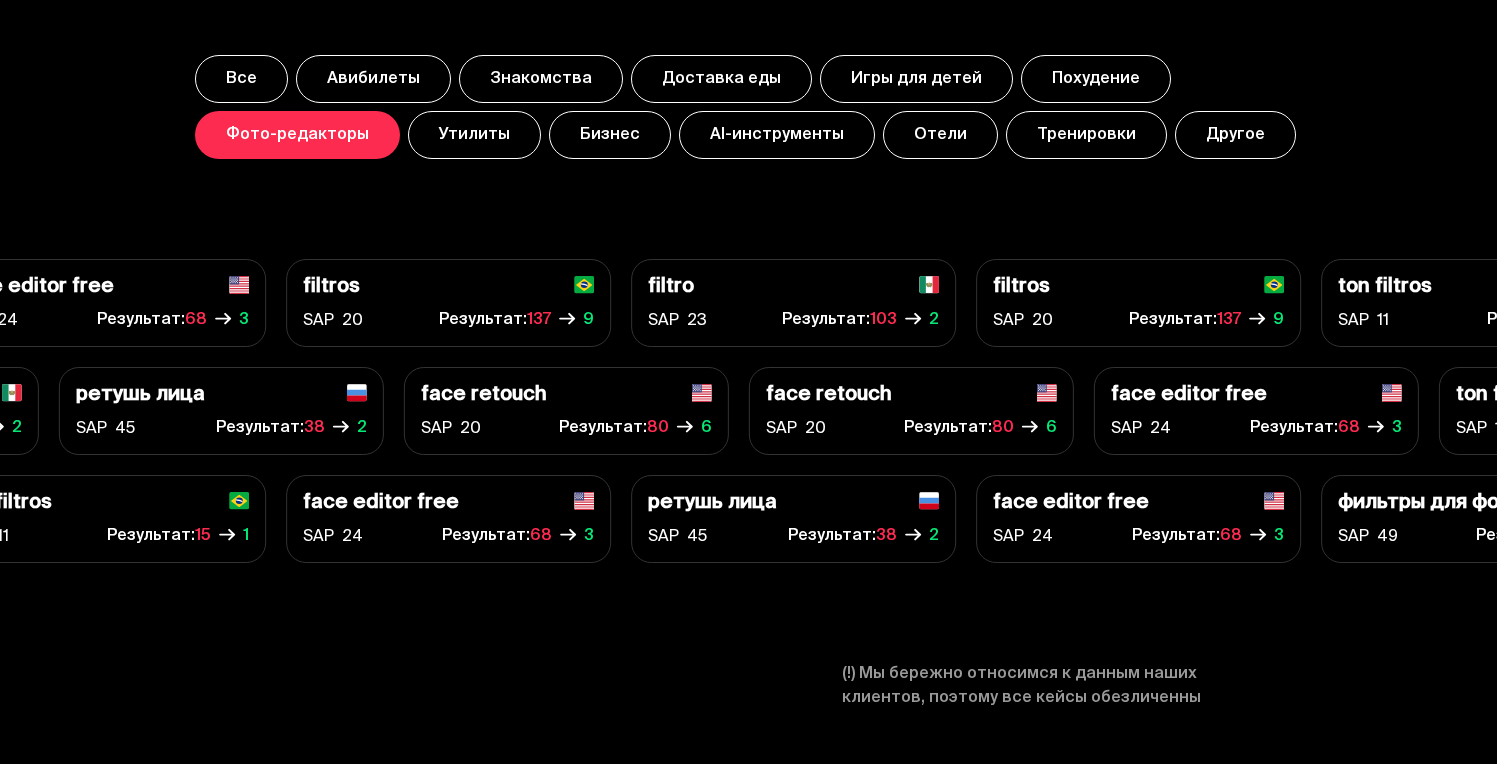 click on "Игры для детей" at bounding box center [916, 79] 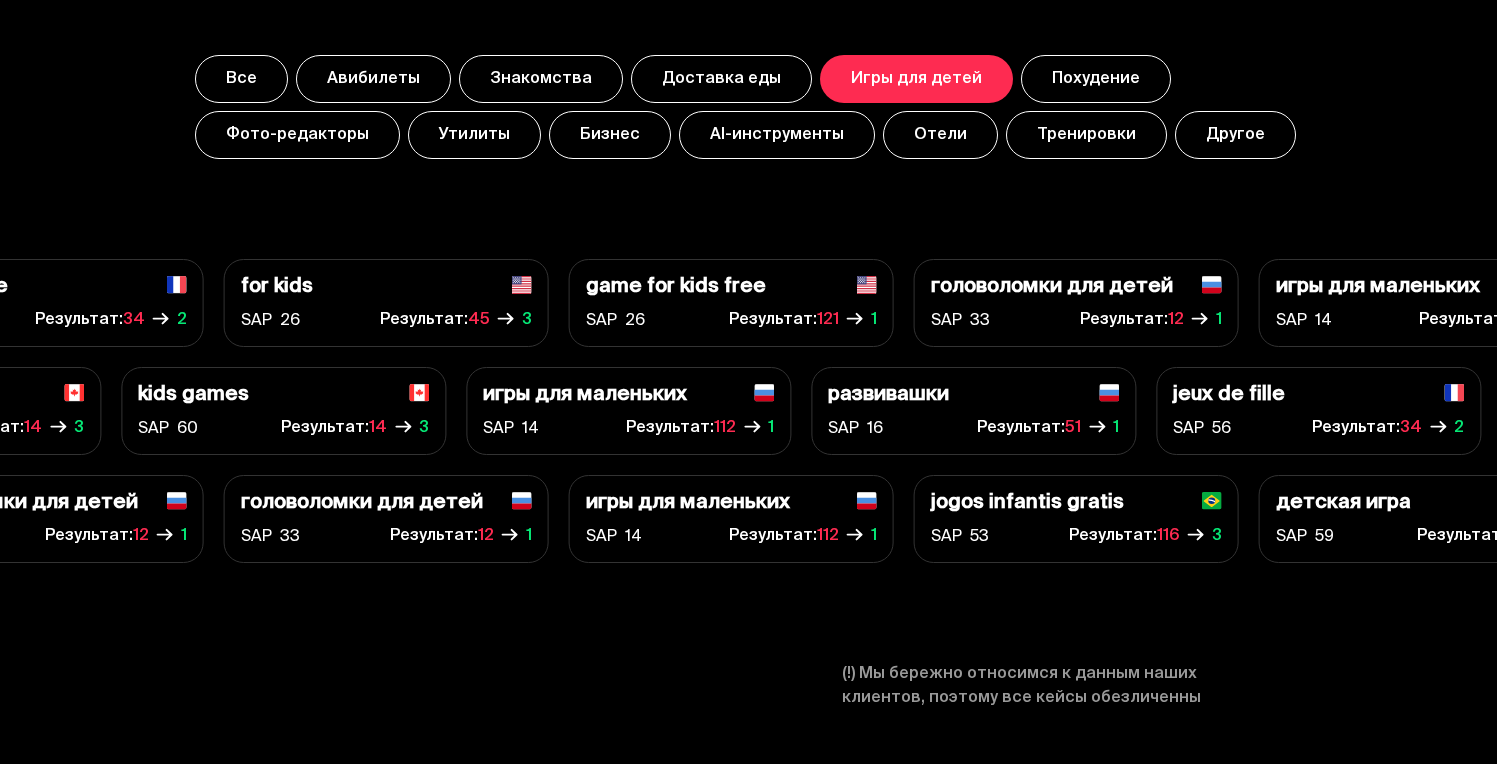 click on "AI-инструменты" at bounding box center (777, 135) 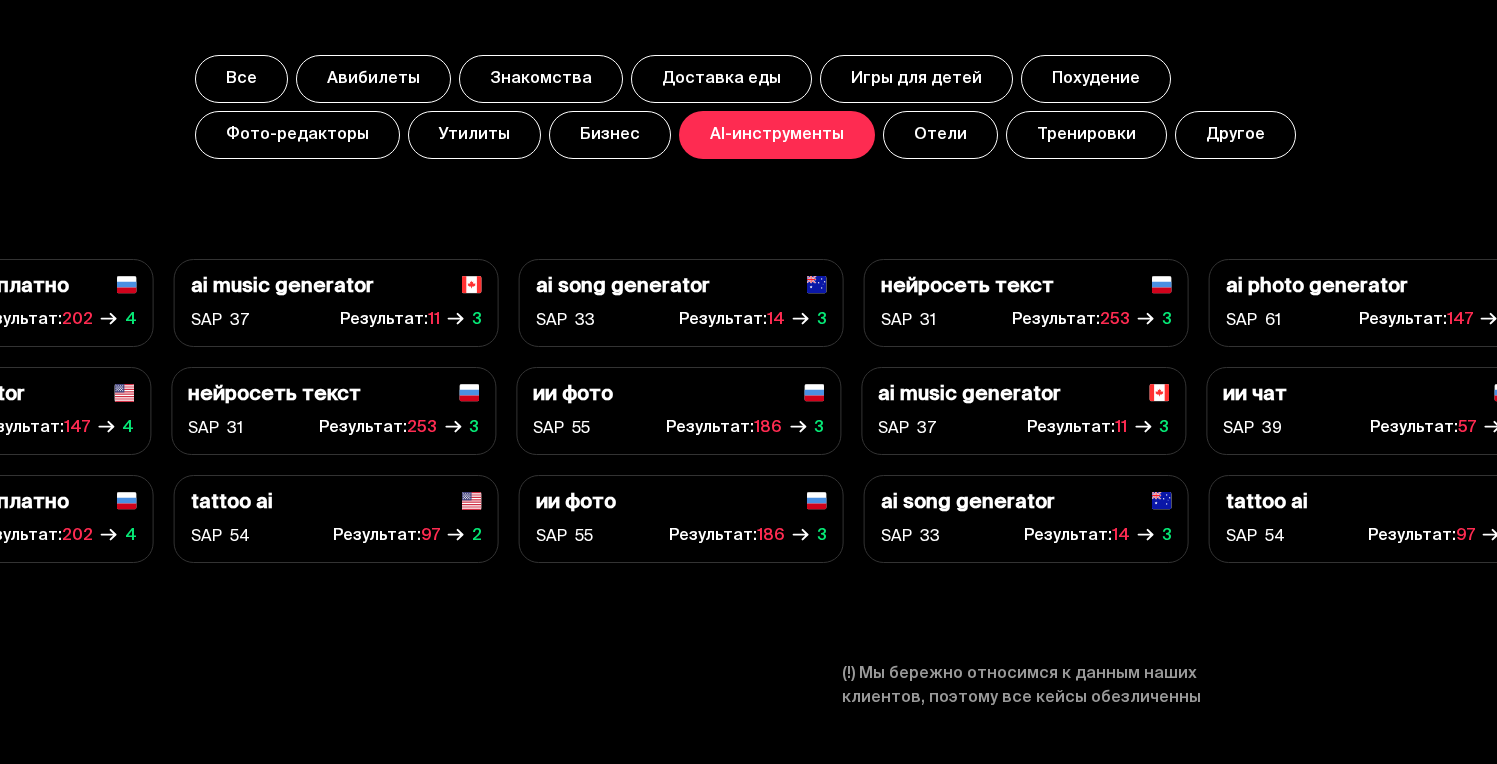 click on "Бизнес" at bounding box center (610, 135) 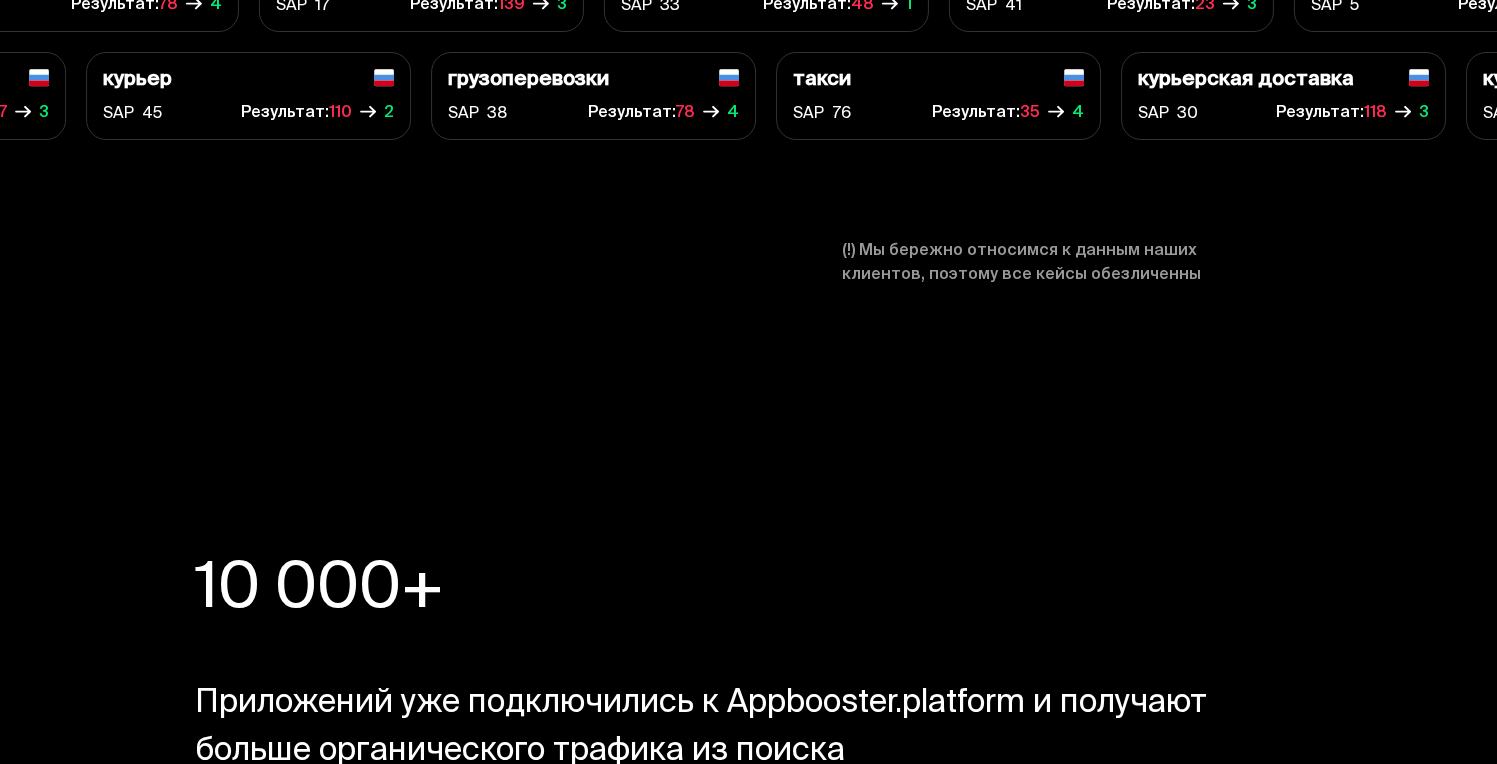 scroll, scrollTop: 7955, scrollLeft: 0, axis: vertical 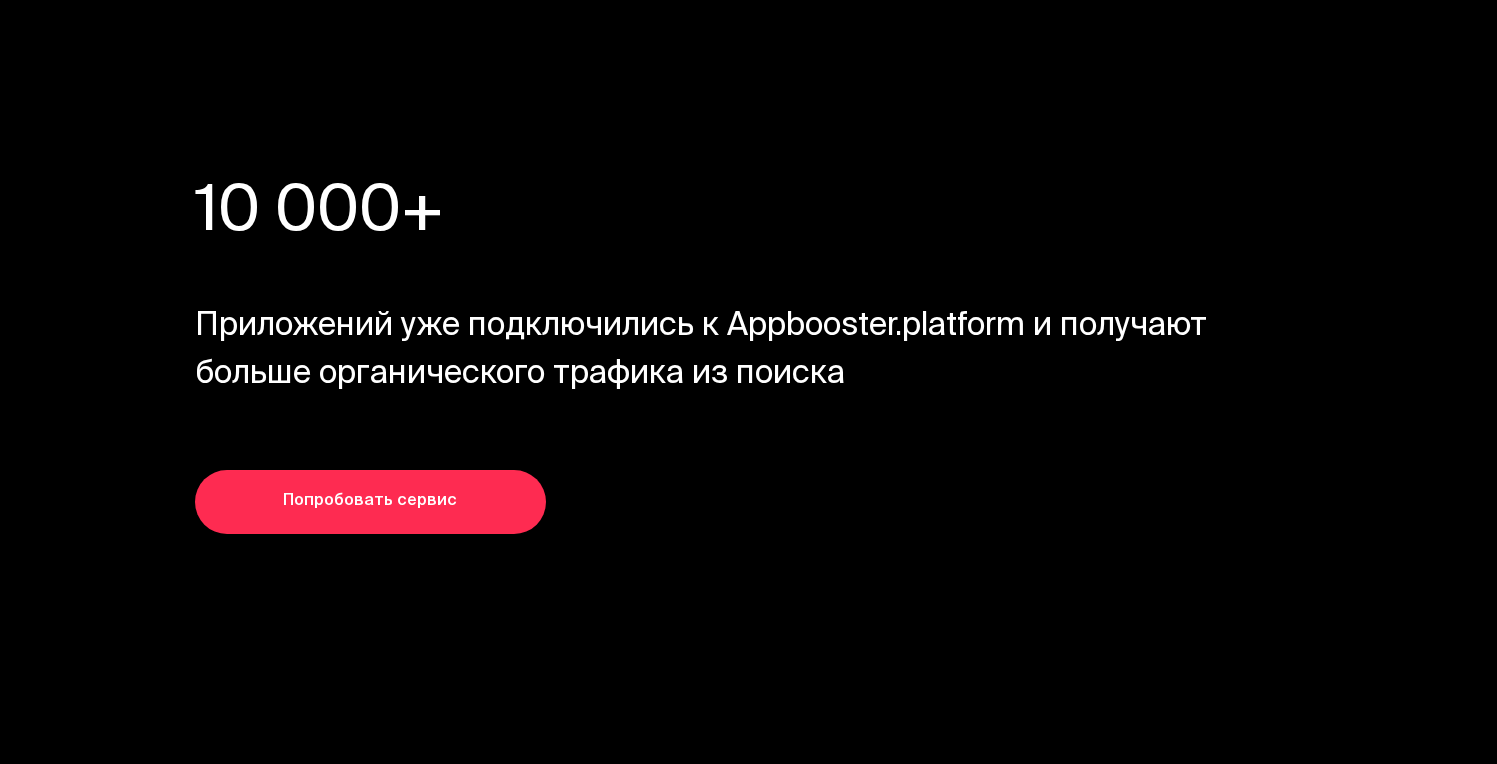 click on "Попробовать сервис" at bounding box center [370, 502] 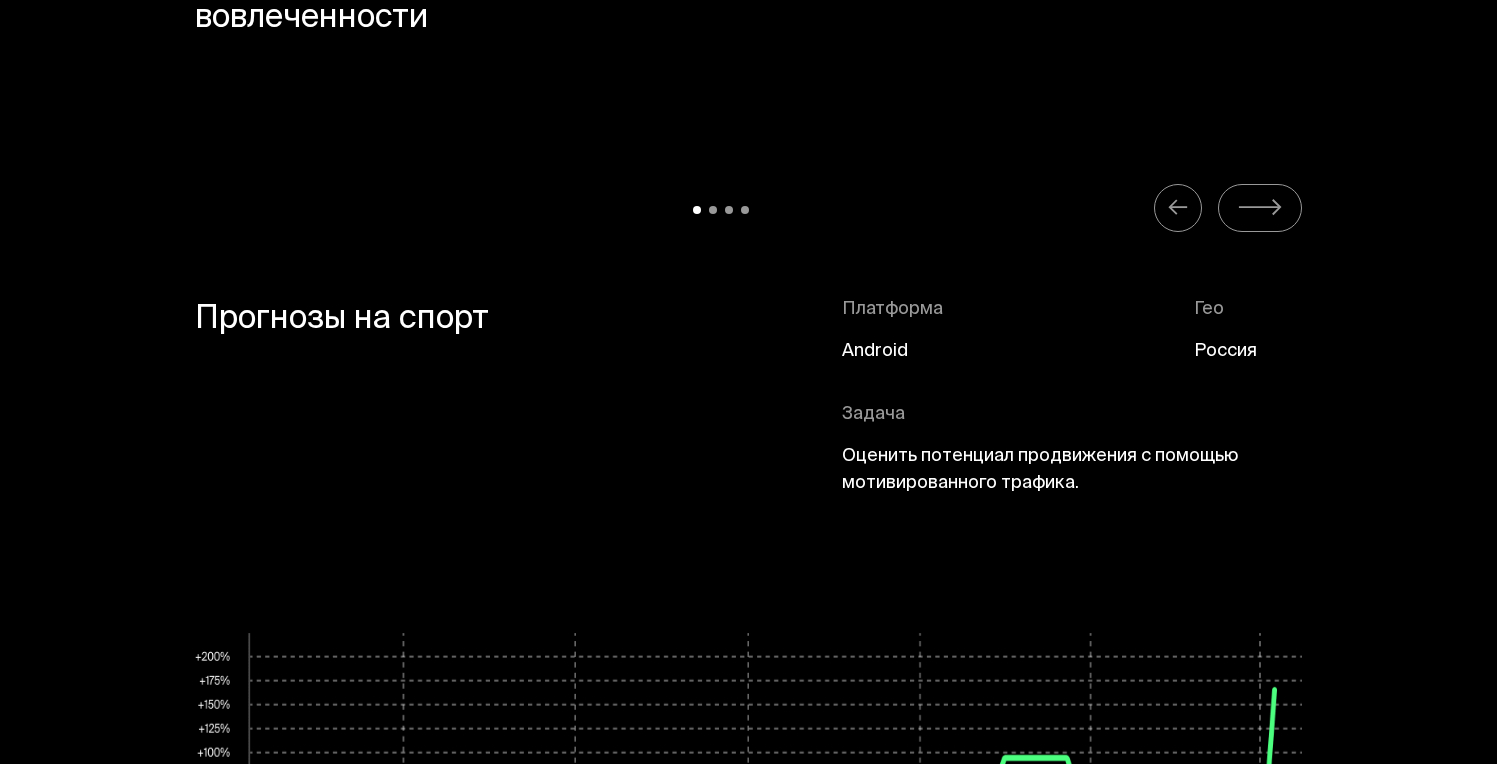 scroll, scrollTop: 9124, scrollLeft: 0, axis: vertical 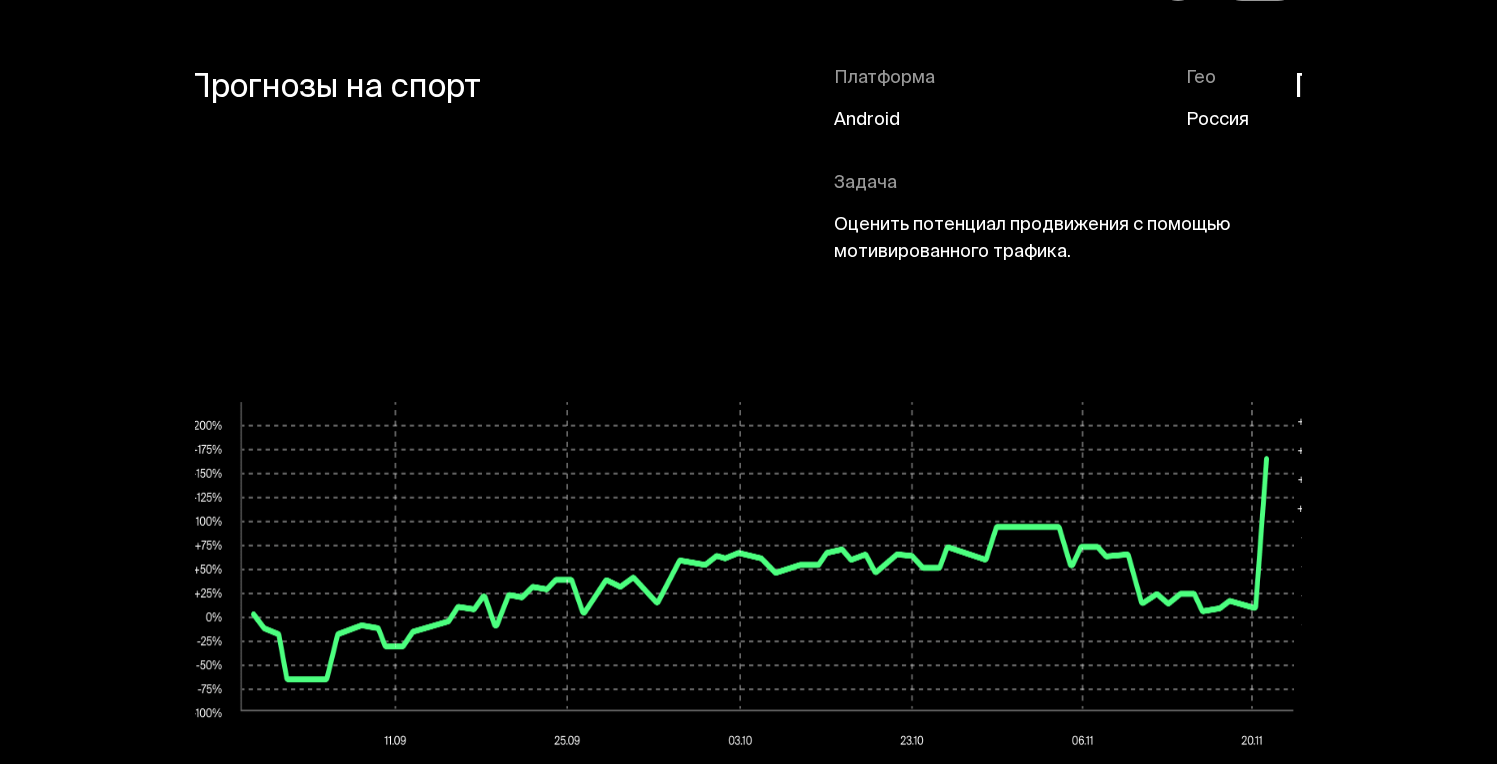 drag, startPoint x: 1148, startPoint y: 491, endPoint x: 542, endPoint y: 529, distance: 607.19025 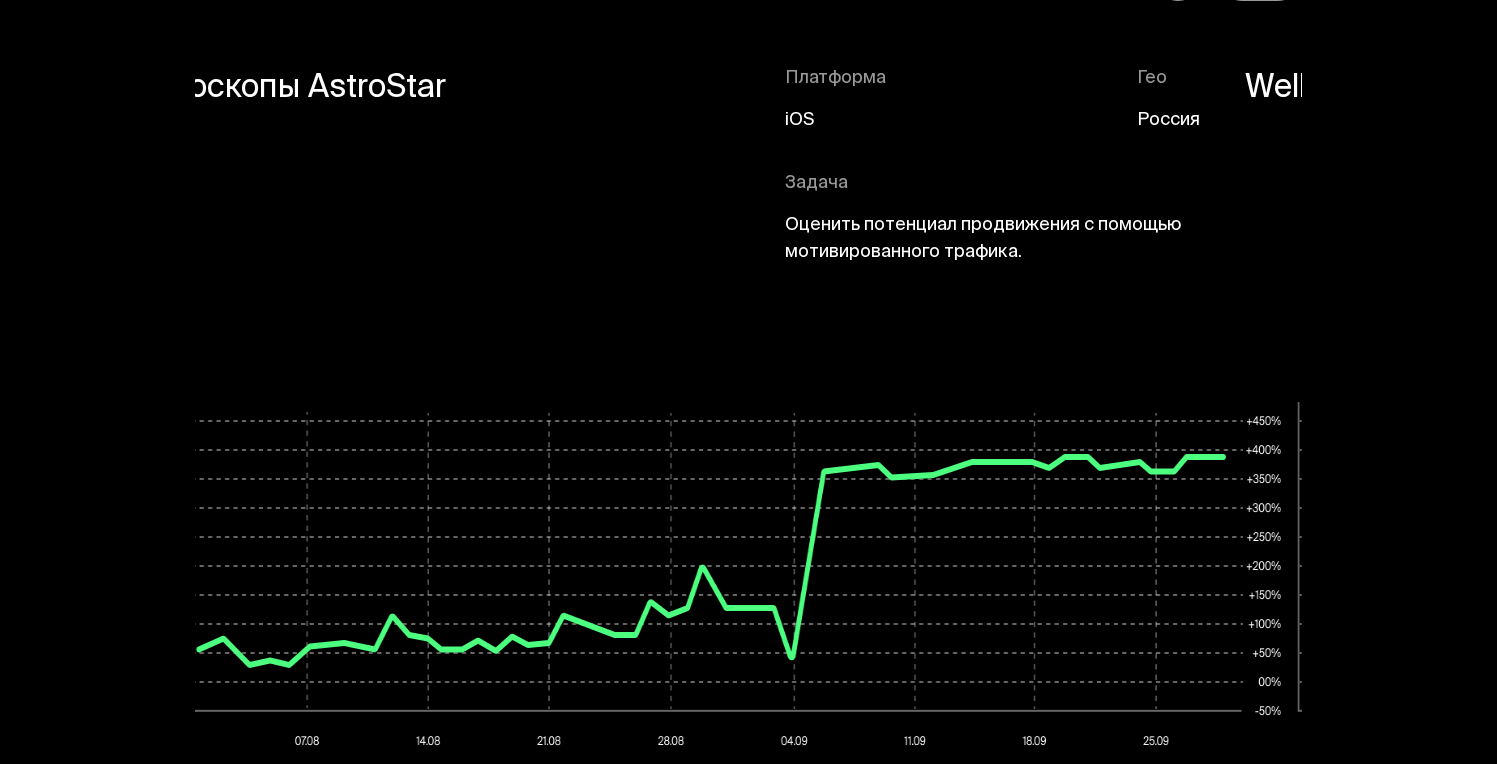 drag, startPoint x: 1050, startPoint y: 450, endPoint x: 815, endPoint y: 483, distance: 237.30571 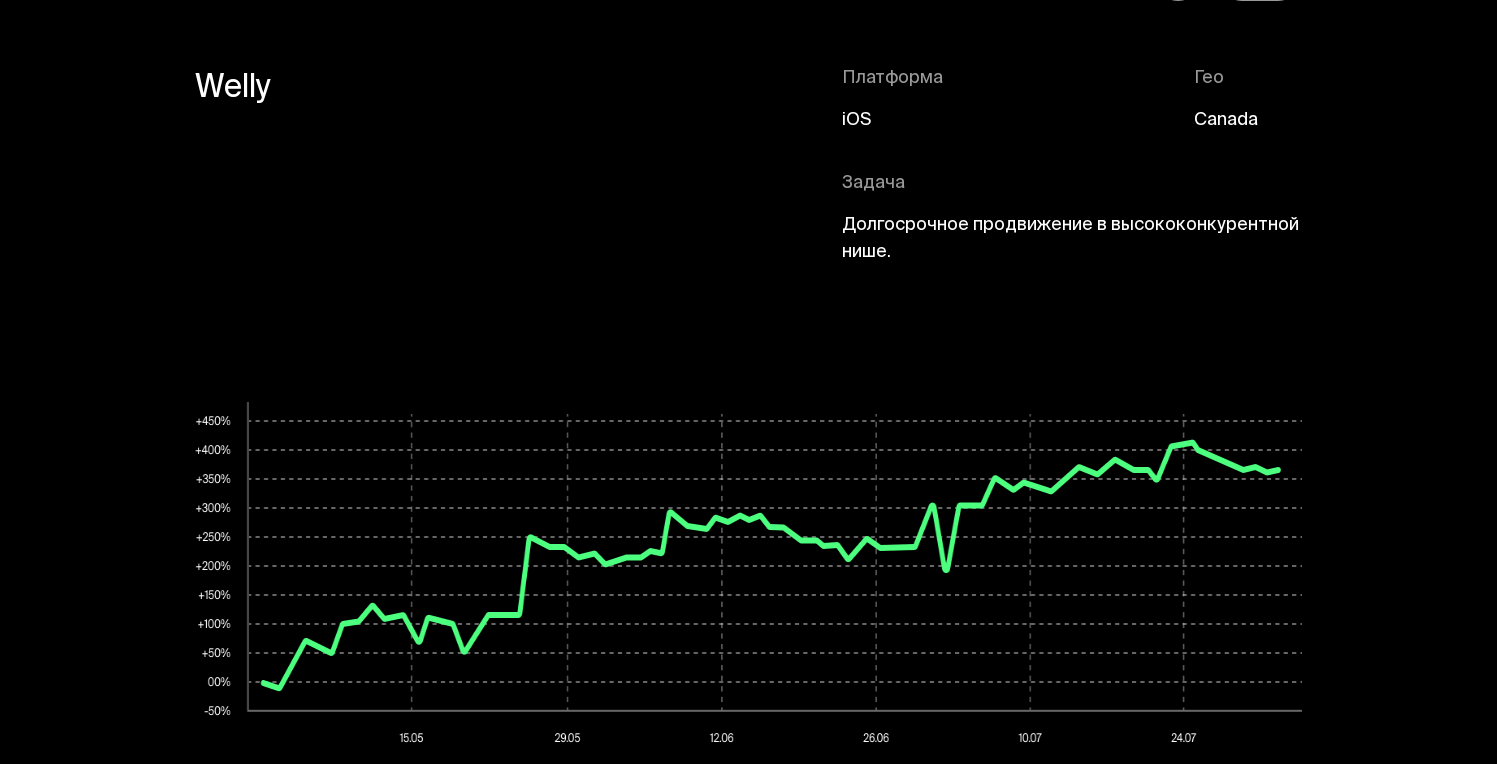 scroll, scrollTop: 8943, scrollLeft: 0, axis: vertical 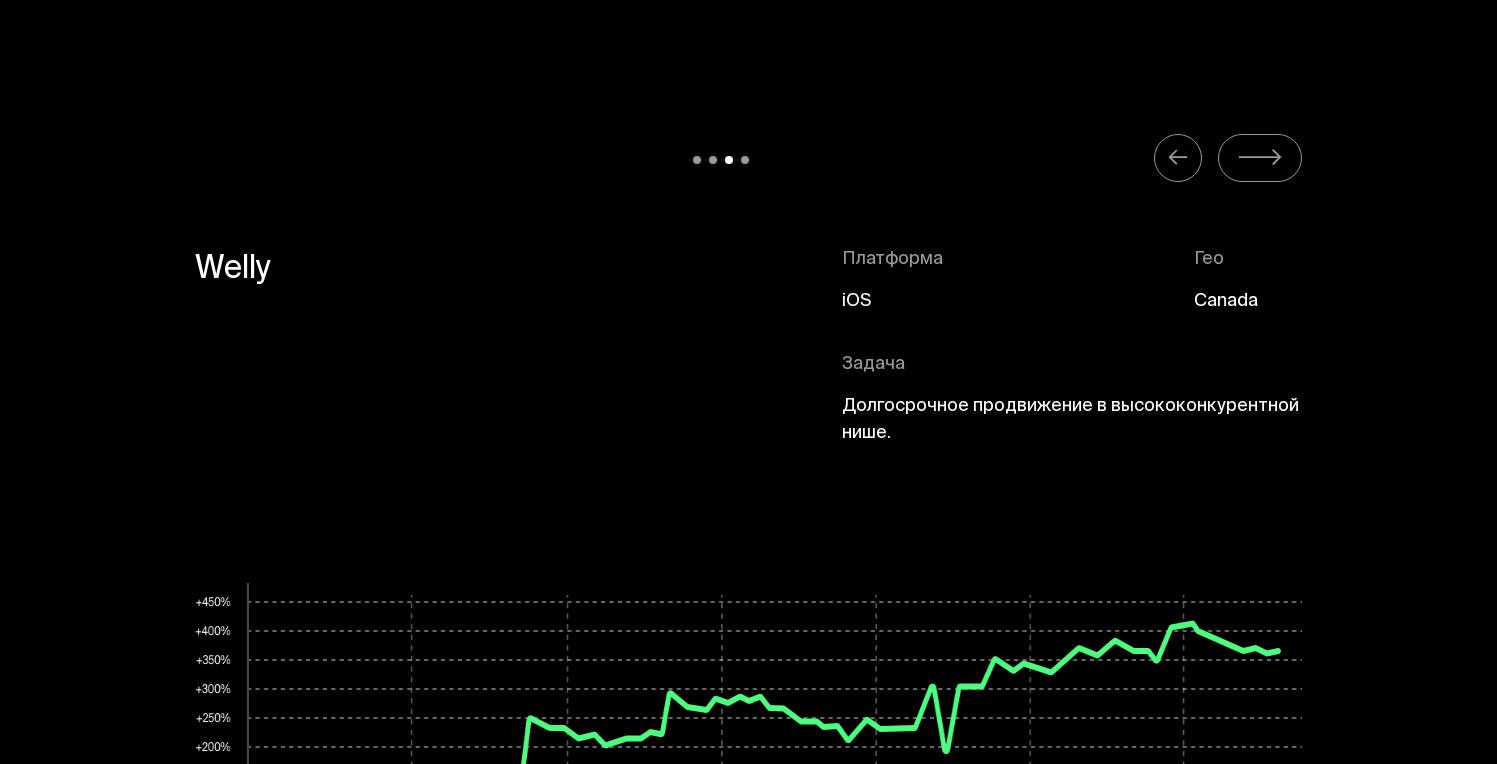 click 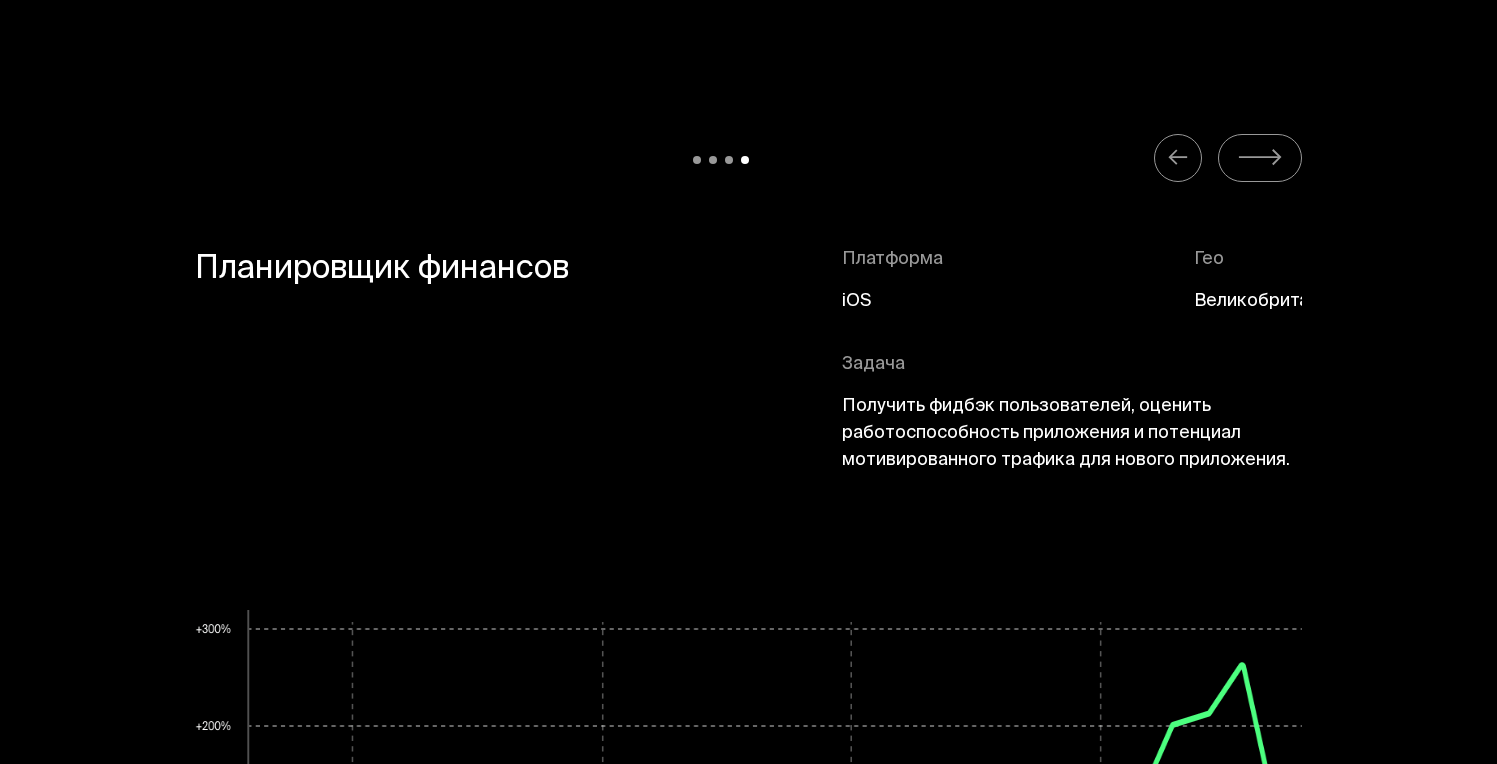 click 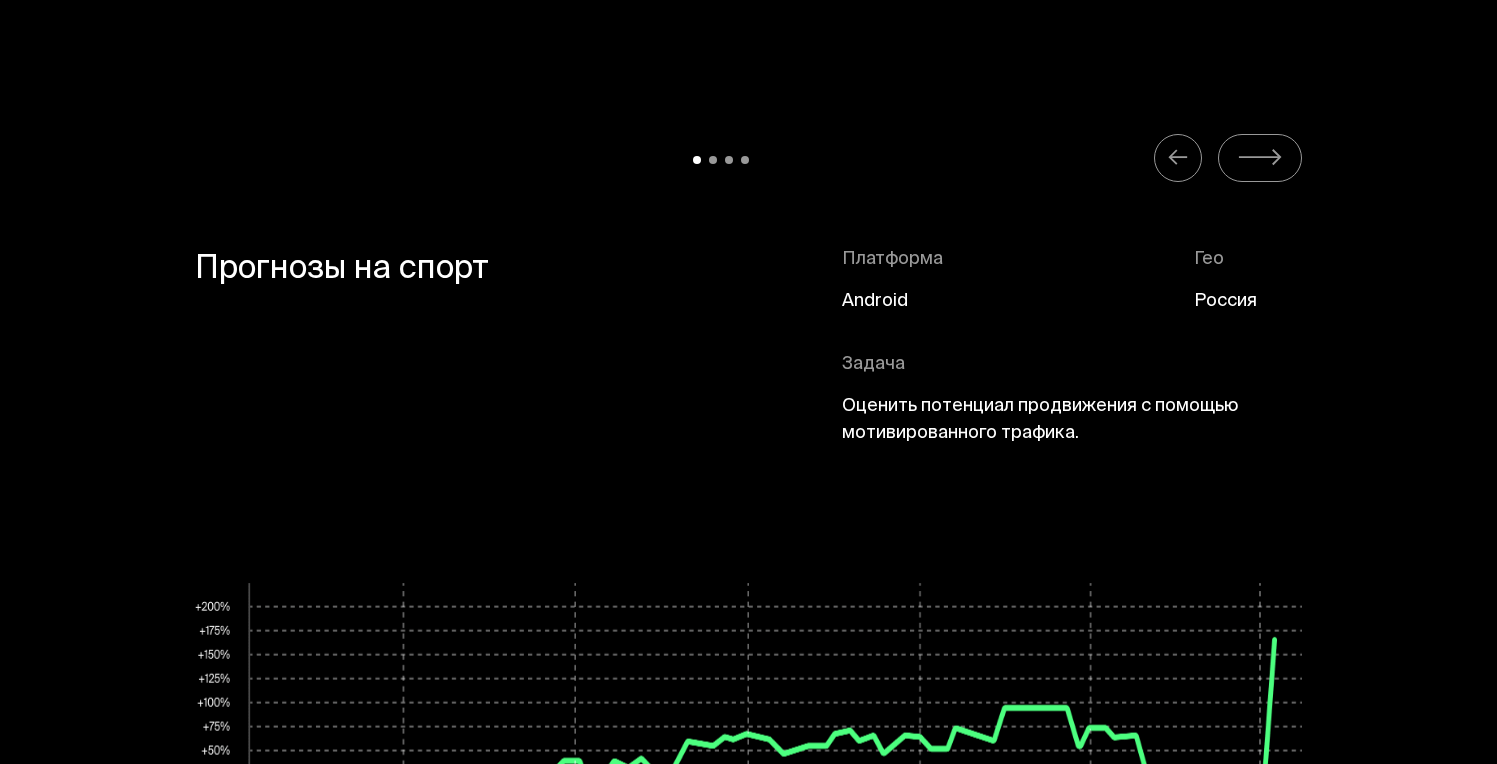 click 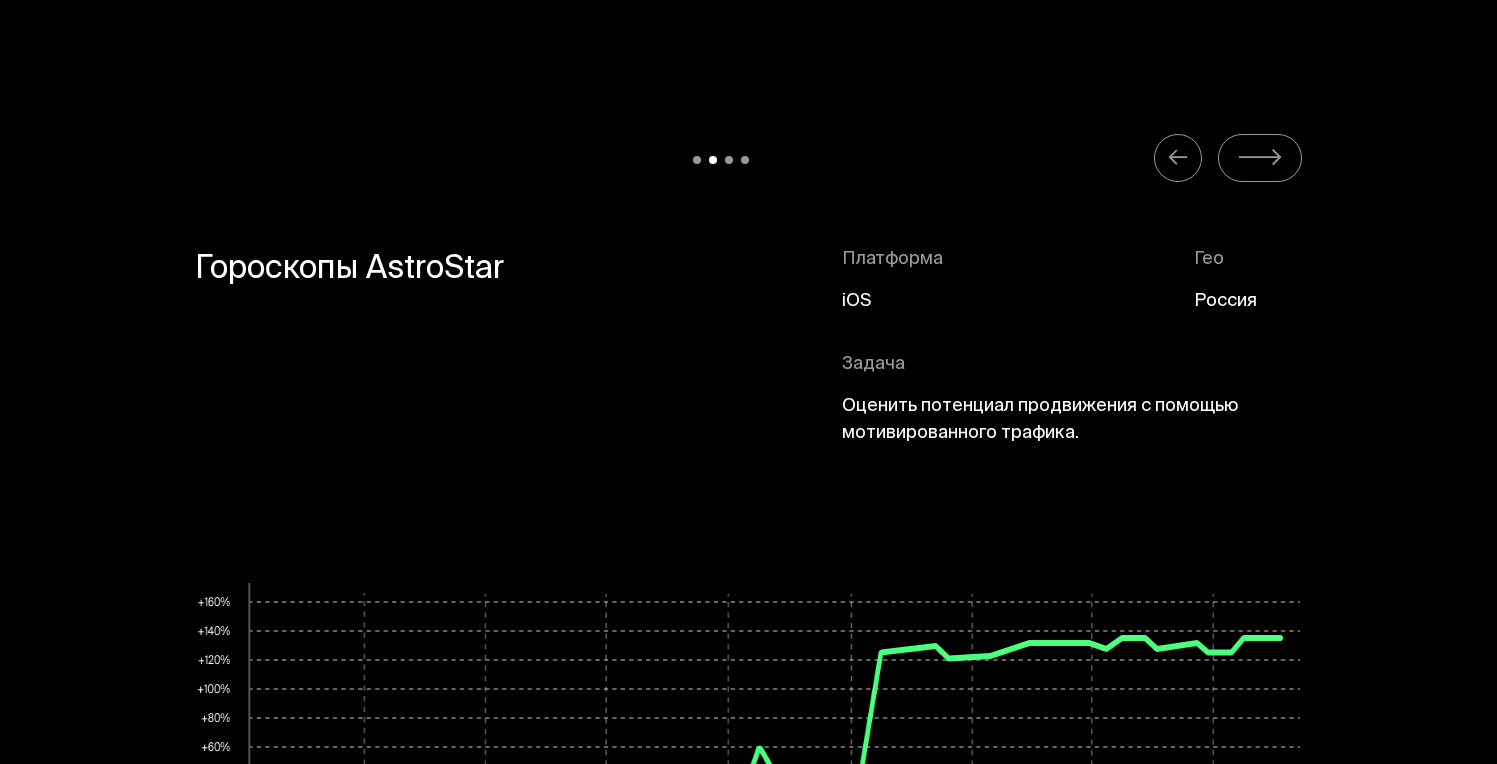 click 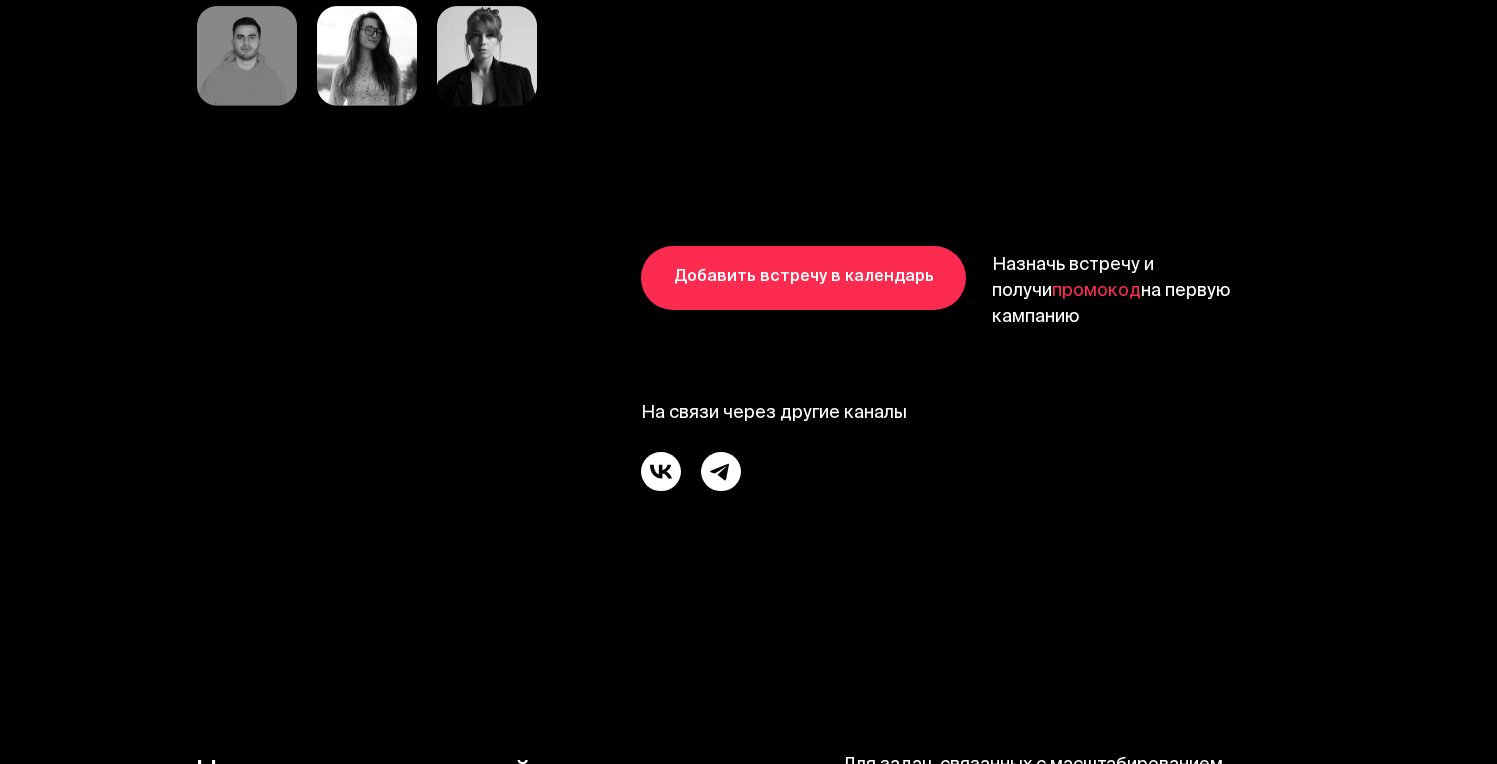 scroll, scrollTop: 10635, scrollLeft: 0, axis: vertical 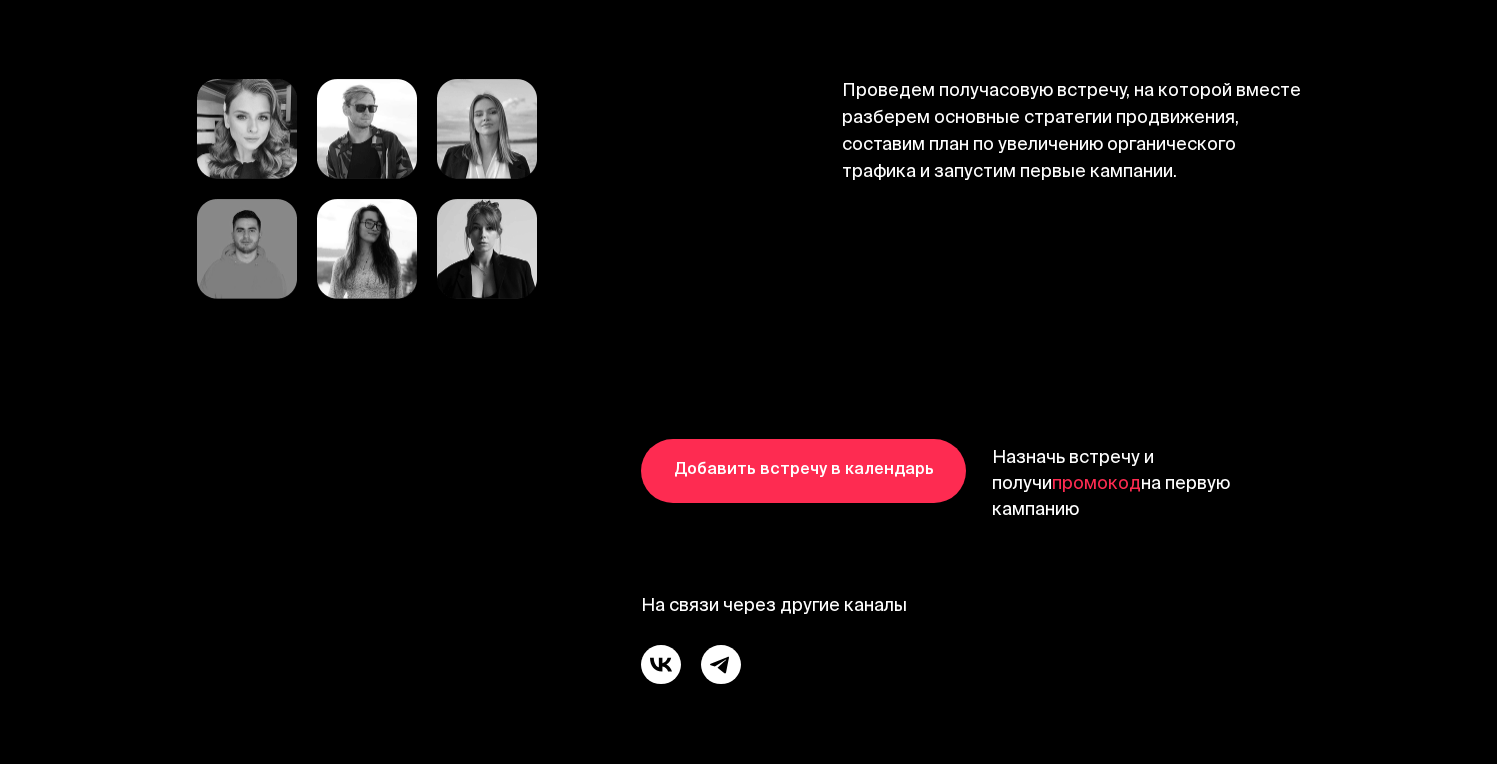 click on "Добавить встречу в календарь" at bounding box center [803, 471] 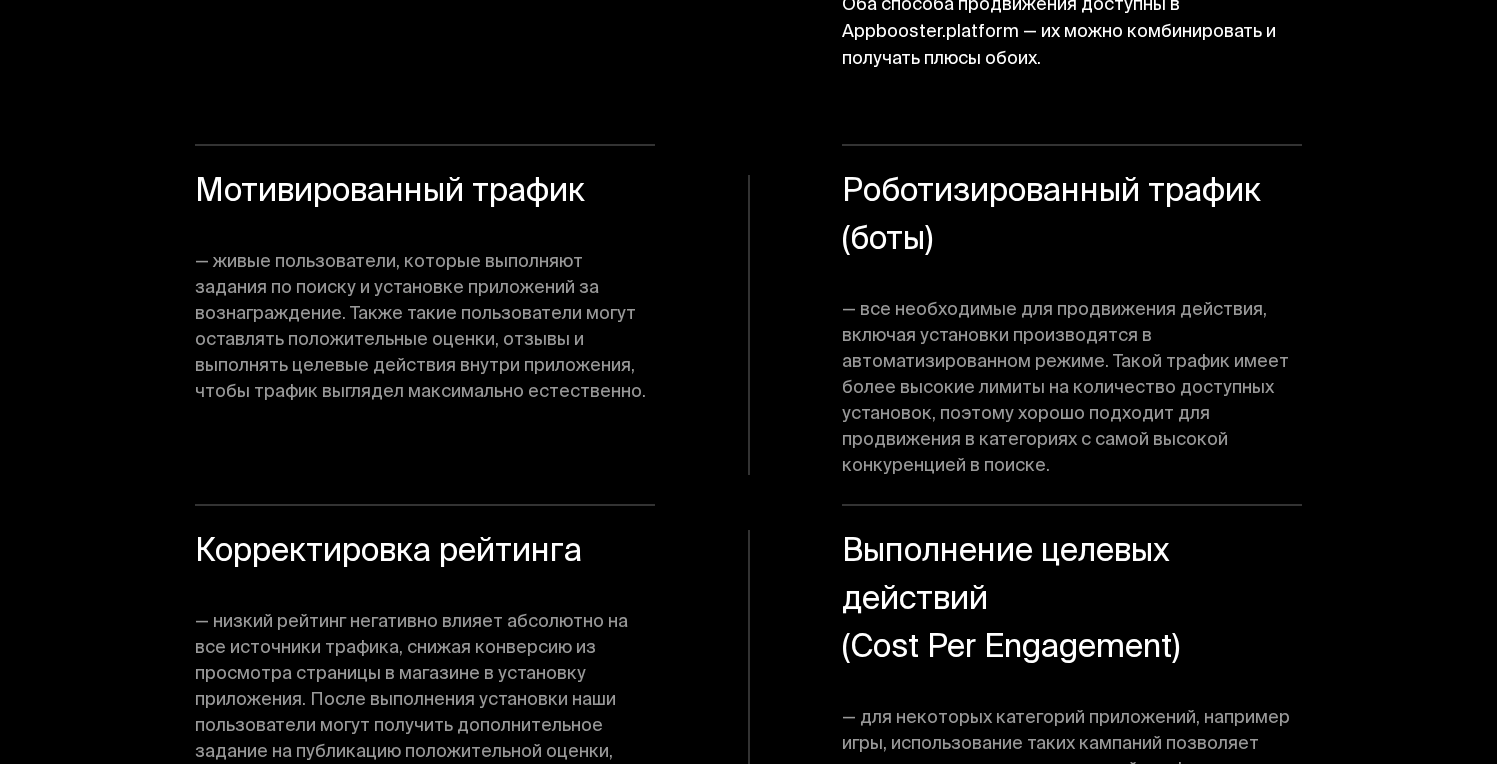scroll, scrollTop: 10959, scrollLeft: 0, axis: vertical 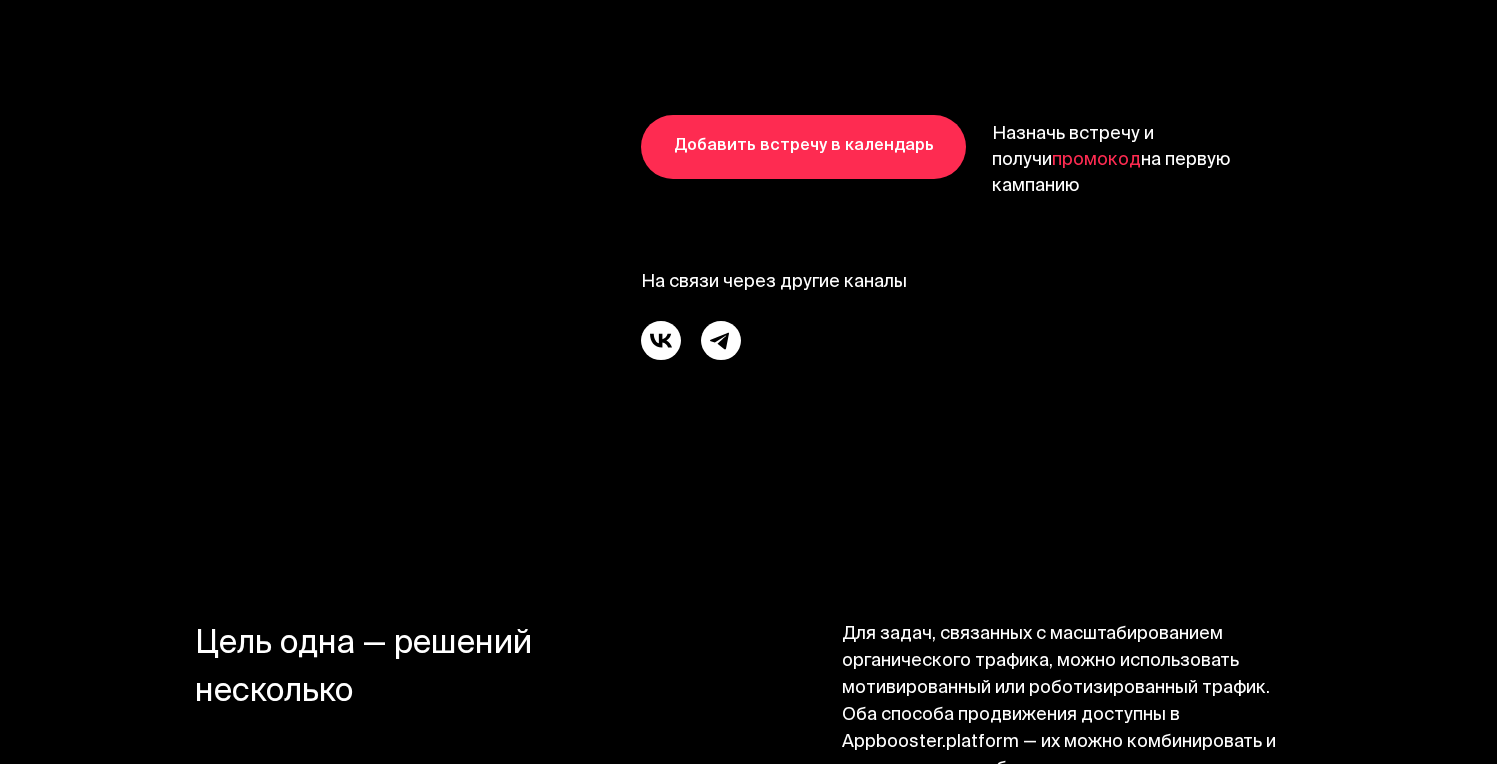 click on "Добавить встречу в календарь" at bounding box center [803, 147] 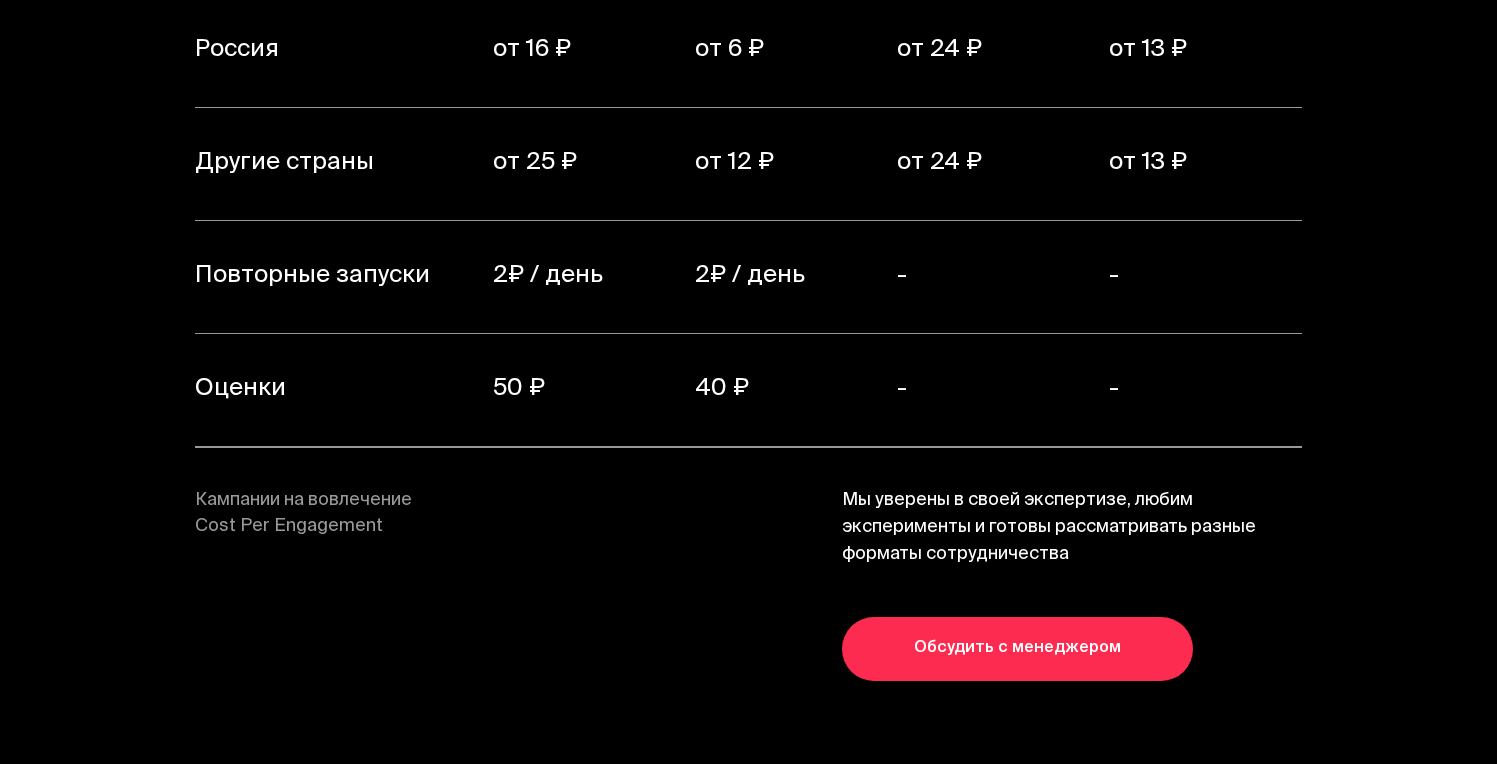 scroll, scrollTop: 14774, scrollLeft: 0, axis: vertical 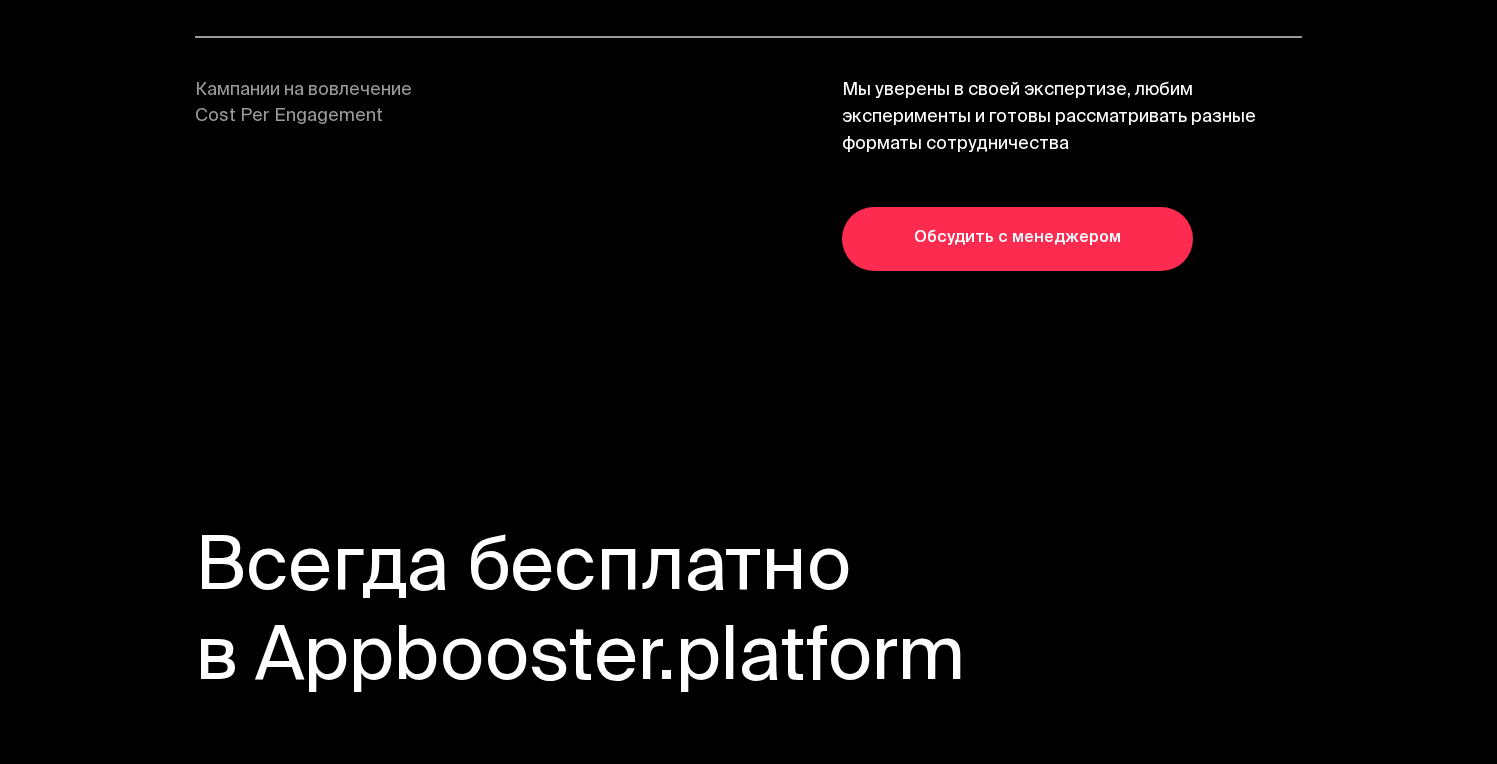 click on "Обсудить с менеджером" at bounding box center (1017, 239) 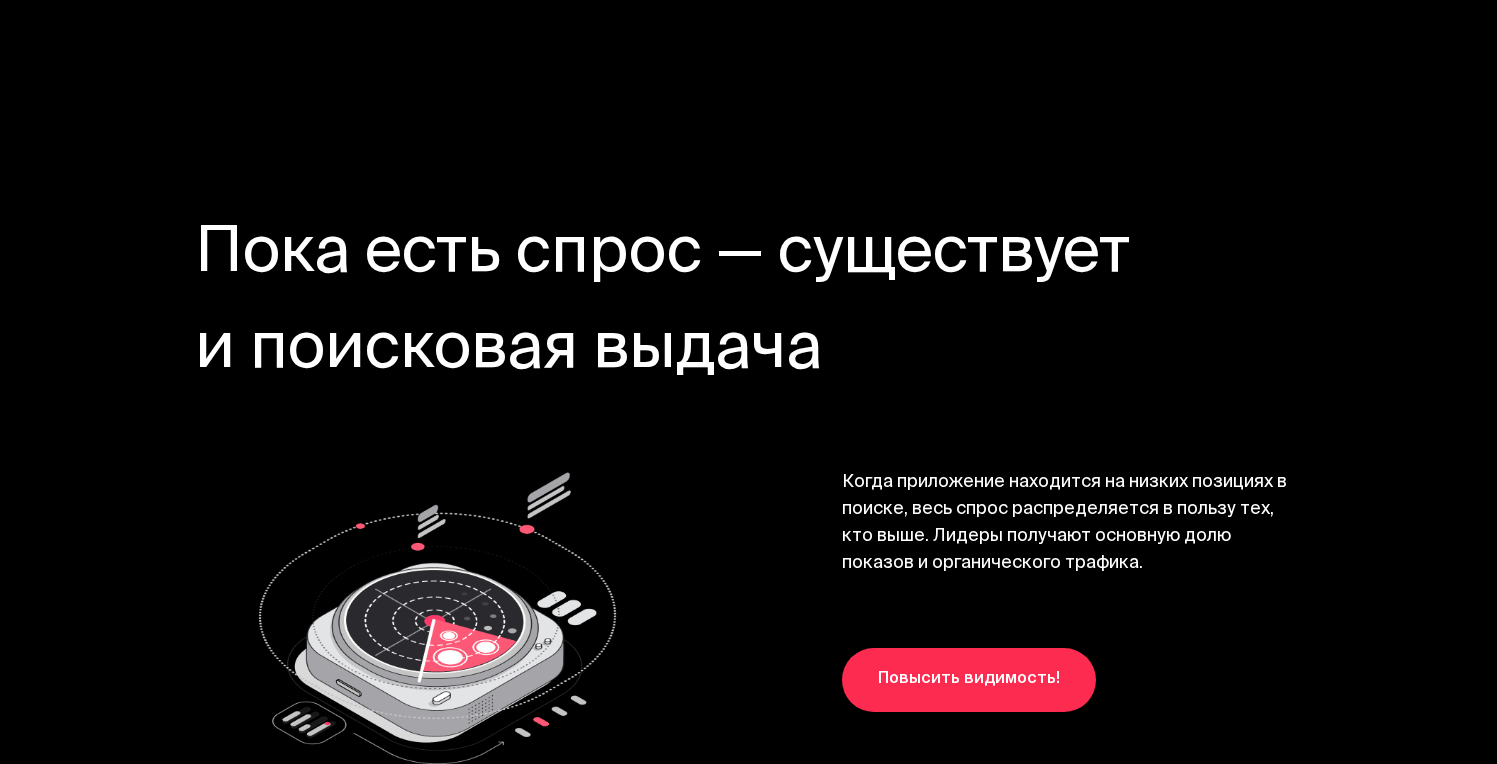 scroll, scrollTop: 19229, scrollLeft: 0, axis: vertical 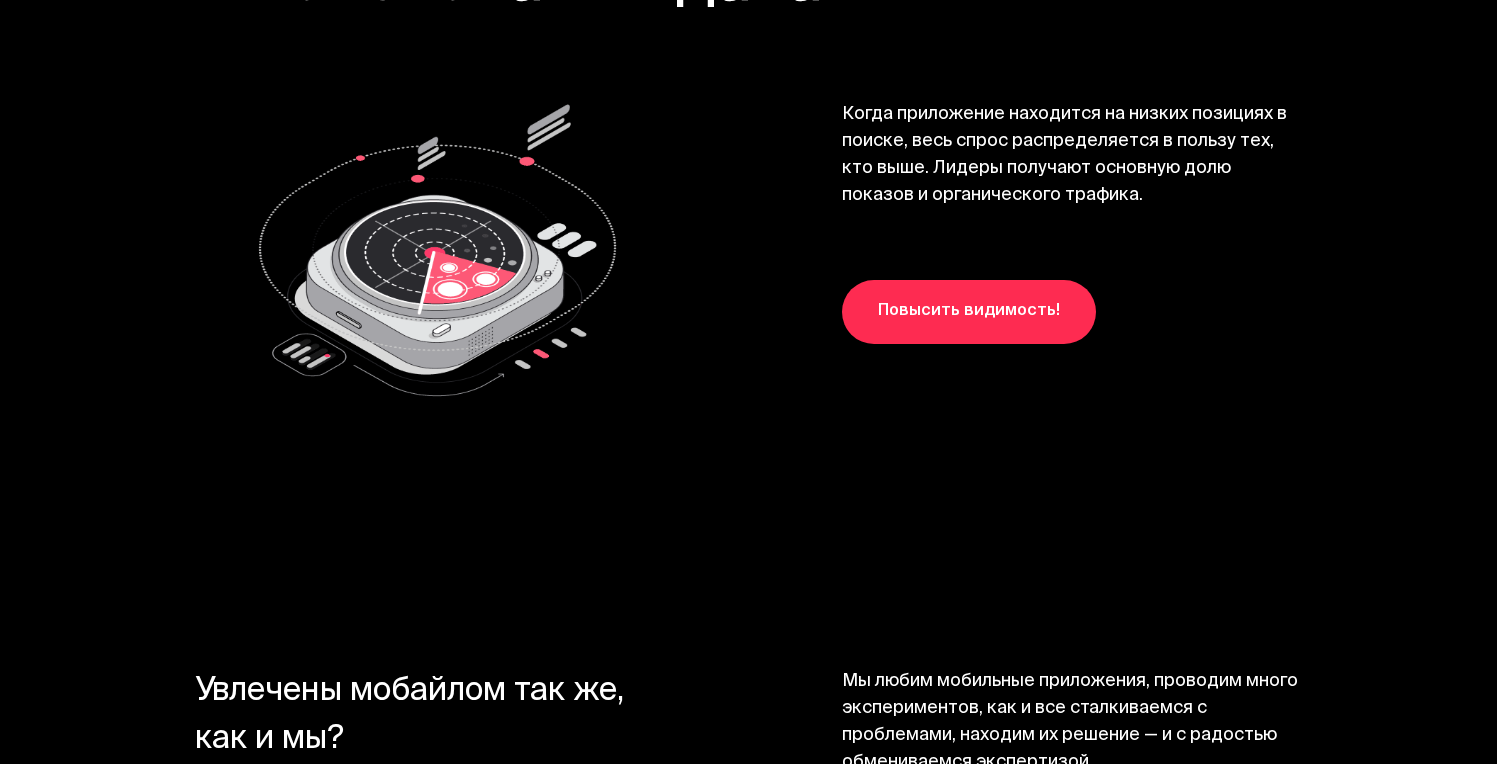 click on "Повысить видимость!" at bounding box center [969, 312] 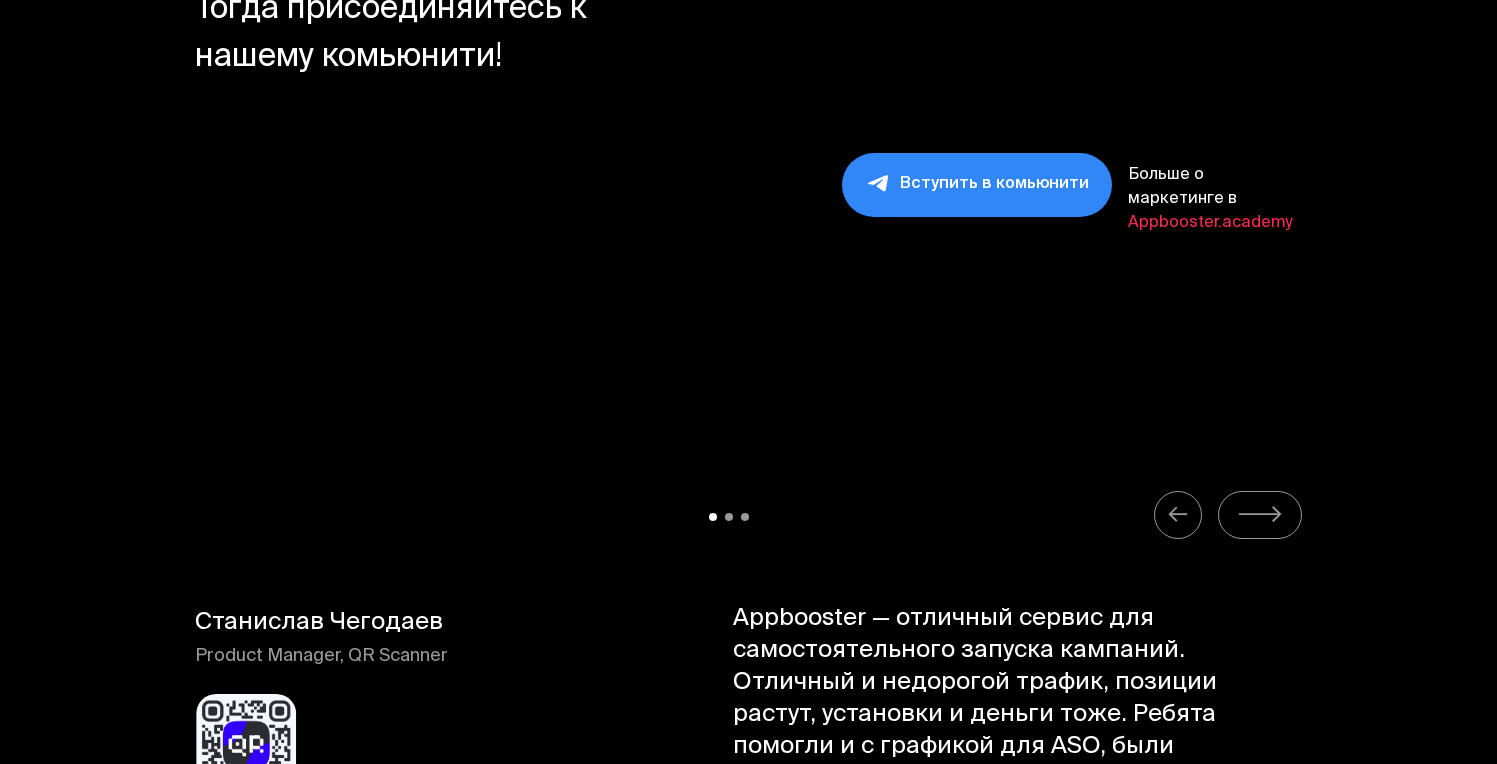 scroll, scrollTop: 19999, scrollLeft: 0, axis: vertical 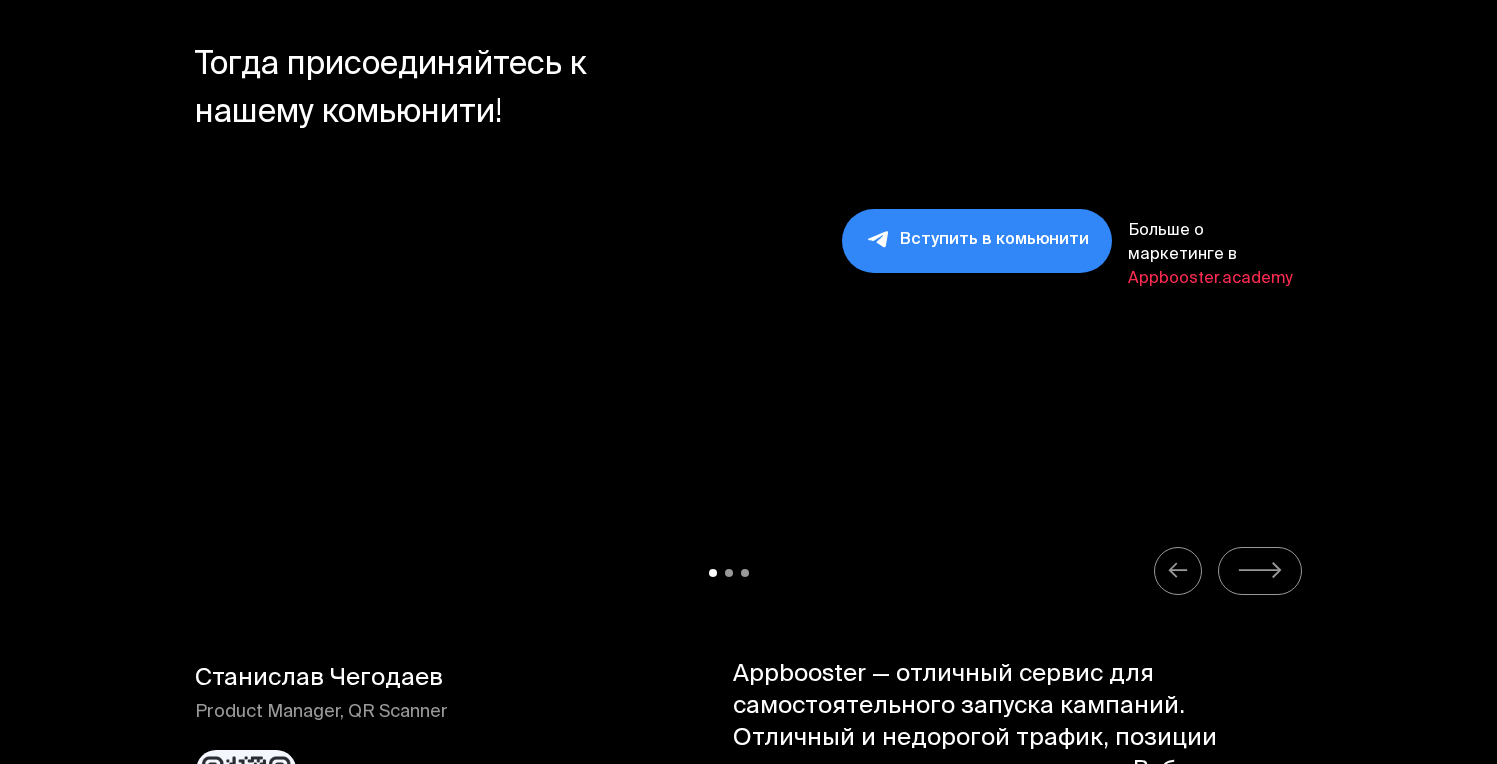 click on "Вступить в комьюнити" at bounding box center [977, 241] 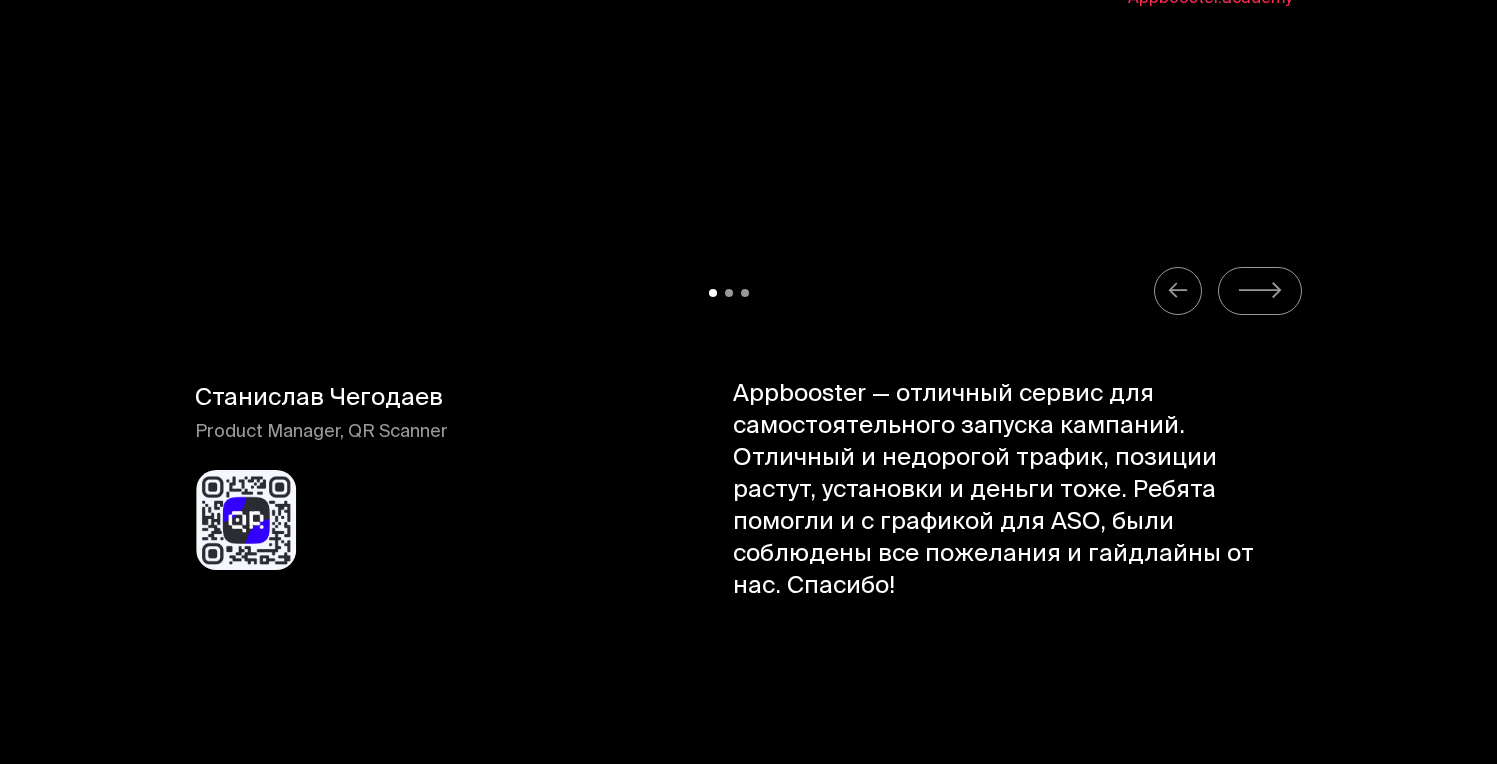 scroll, scrollTop: 20406, scrollLeft: 0, axis: vertical 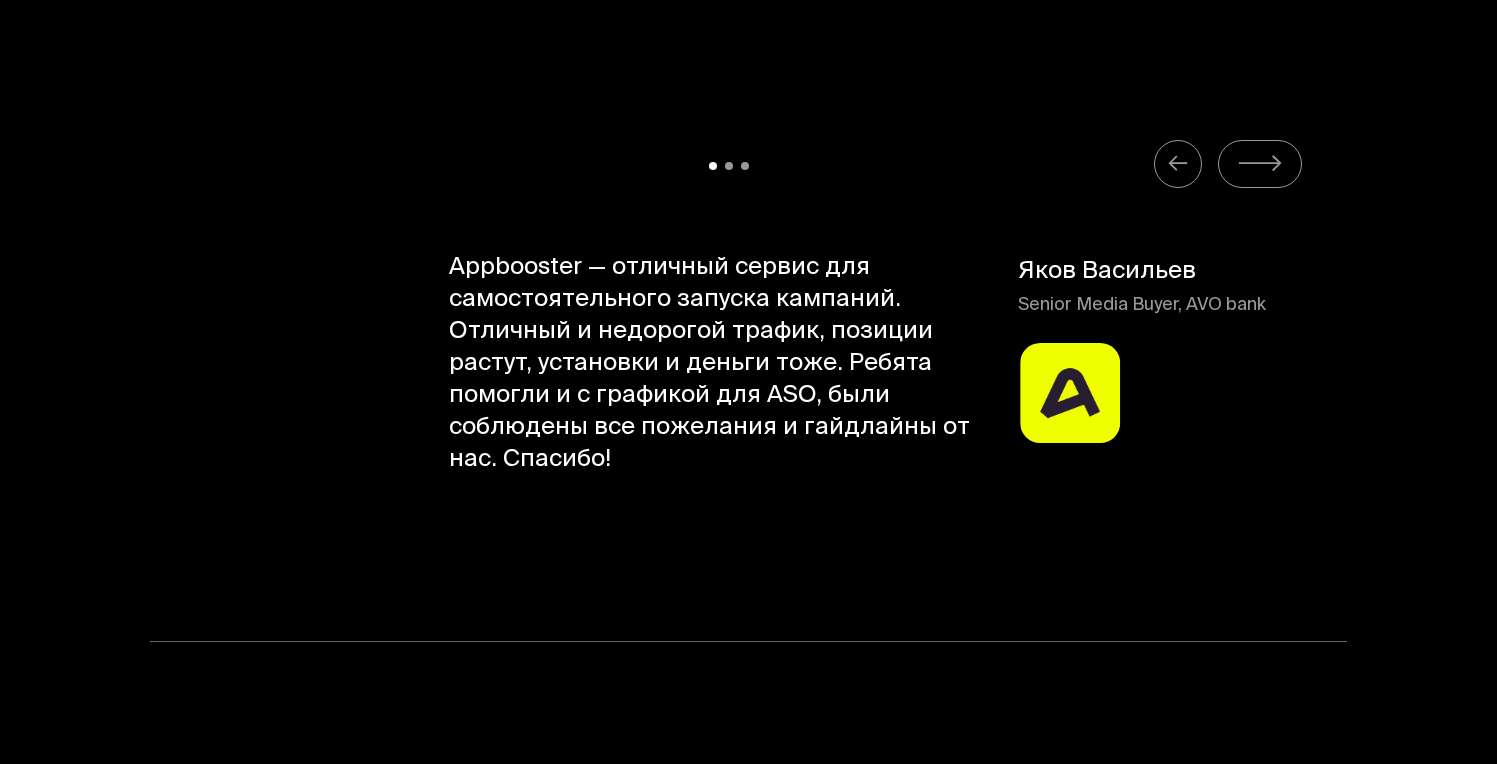 drag, startPoint x: 983, startPoint y: 389, endPoint x: 522, endPoint y: 433, distance: 463.09503 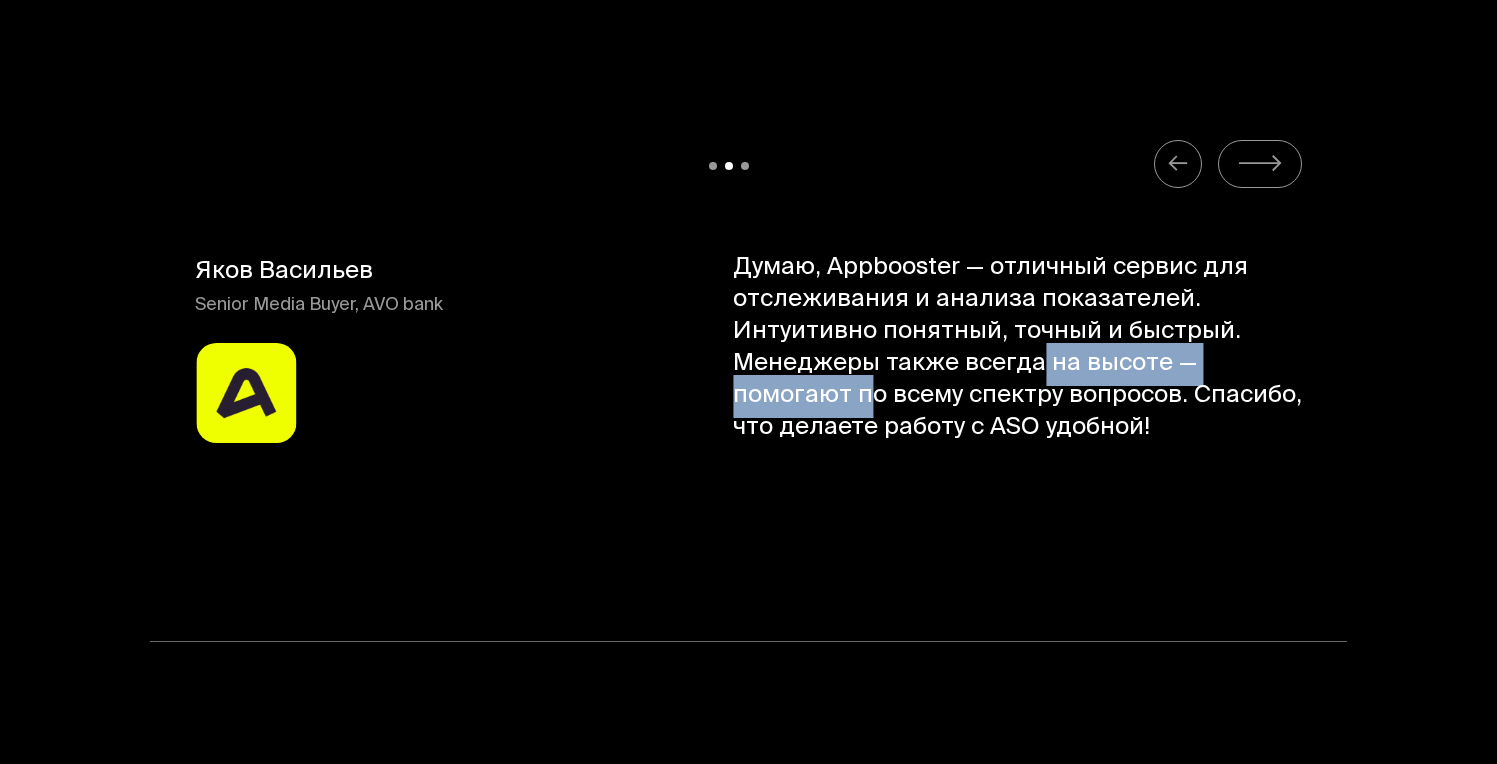 drag, startPoint x: 971, startPoint y: 338, endPoint x: 814, endPoint y: 371, distance: 160.43066 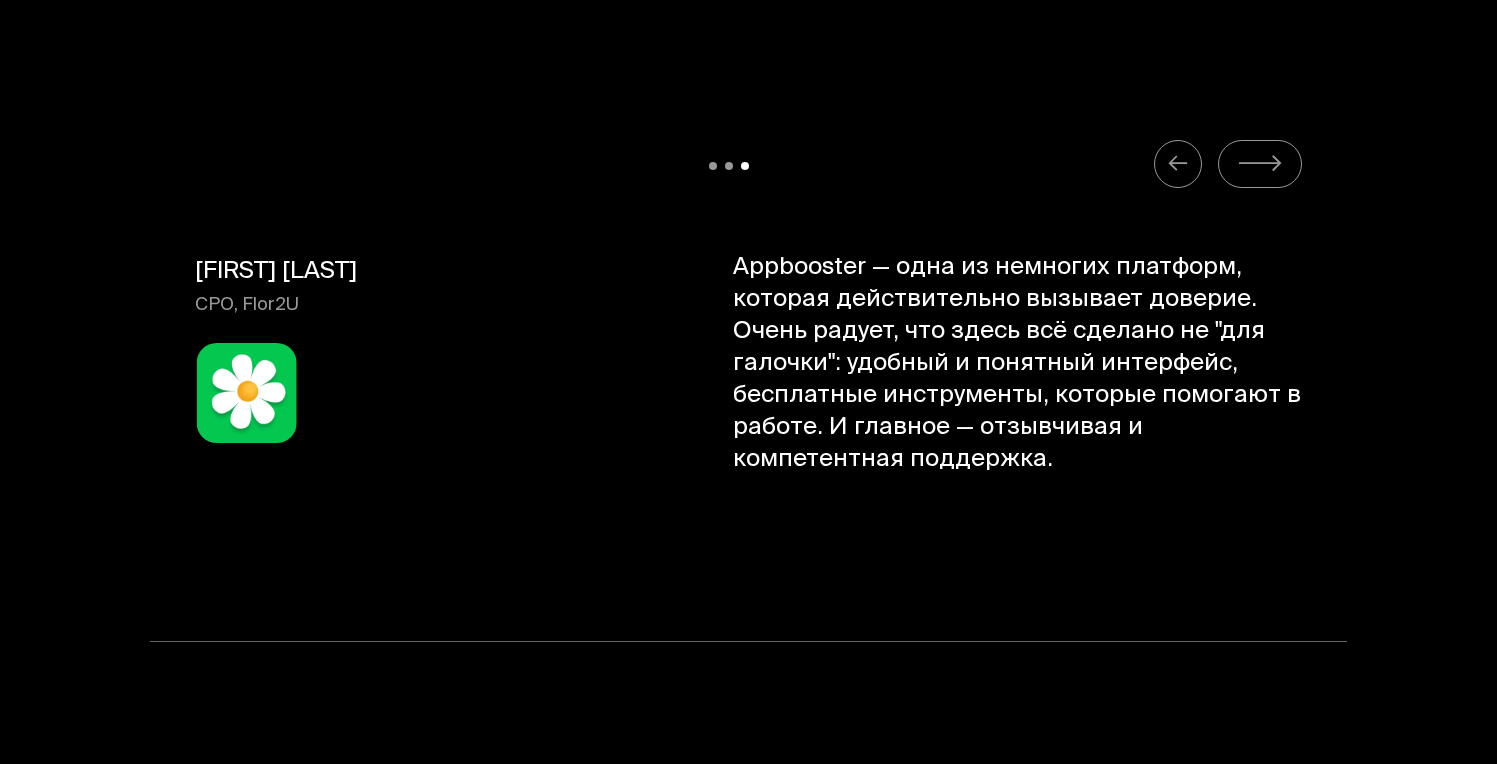 click 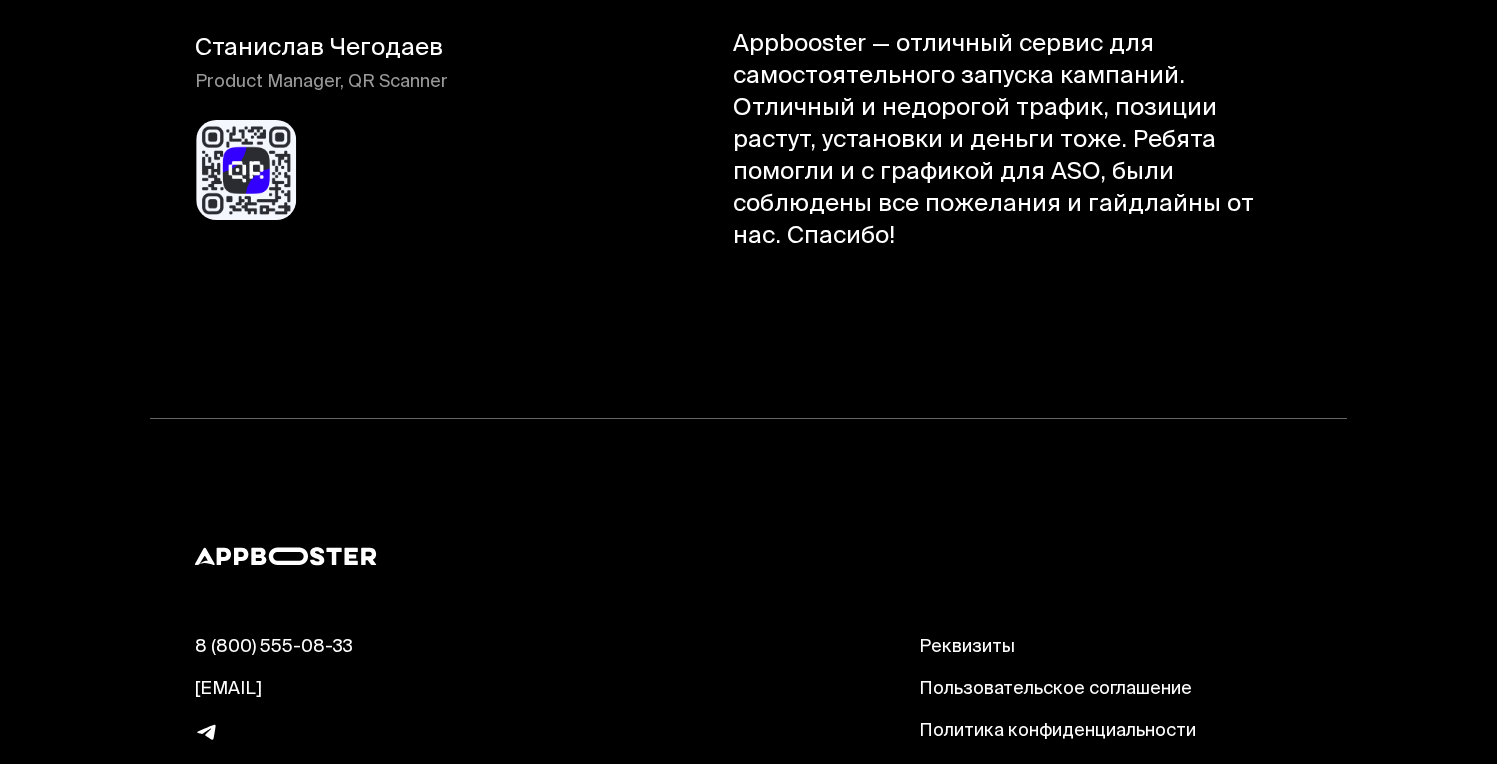scroll, scrollTop: 20981, scrollLeft: 0, axis: vertical 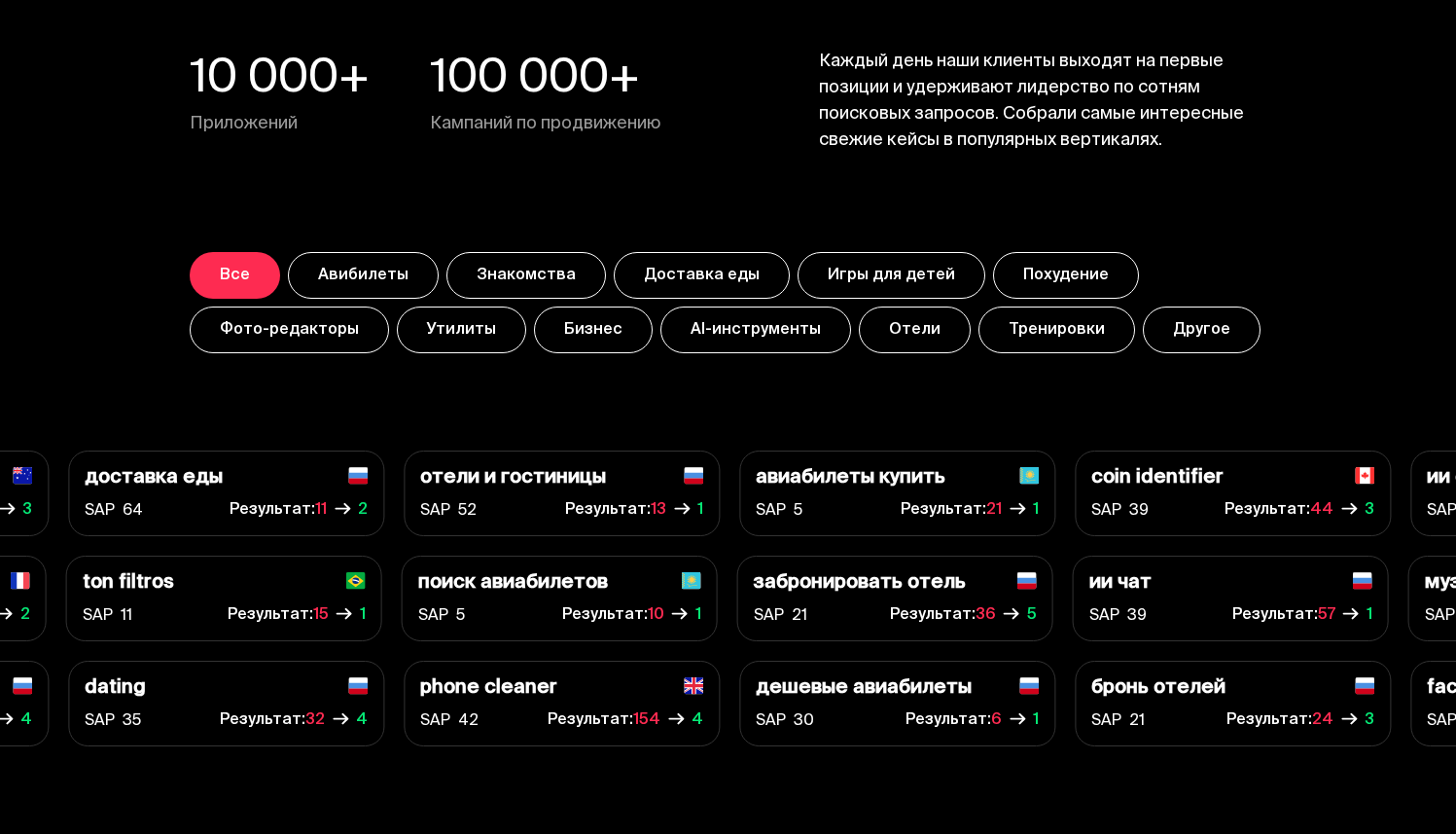 click on "Отели" at bounding box center (914, 330) 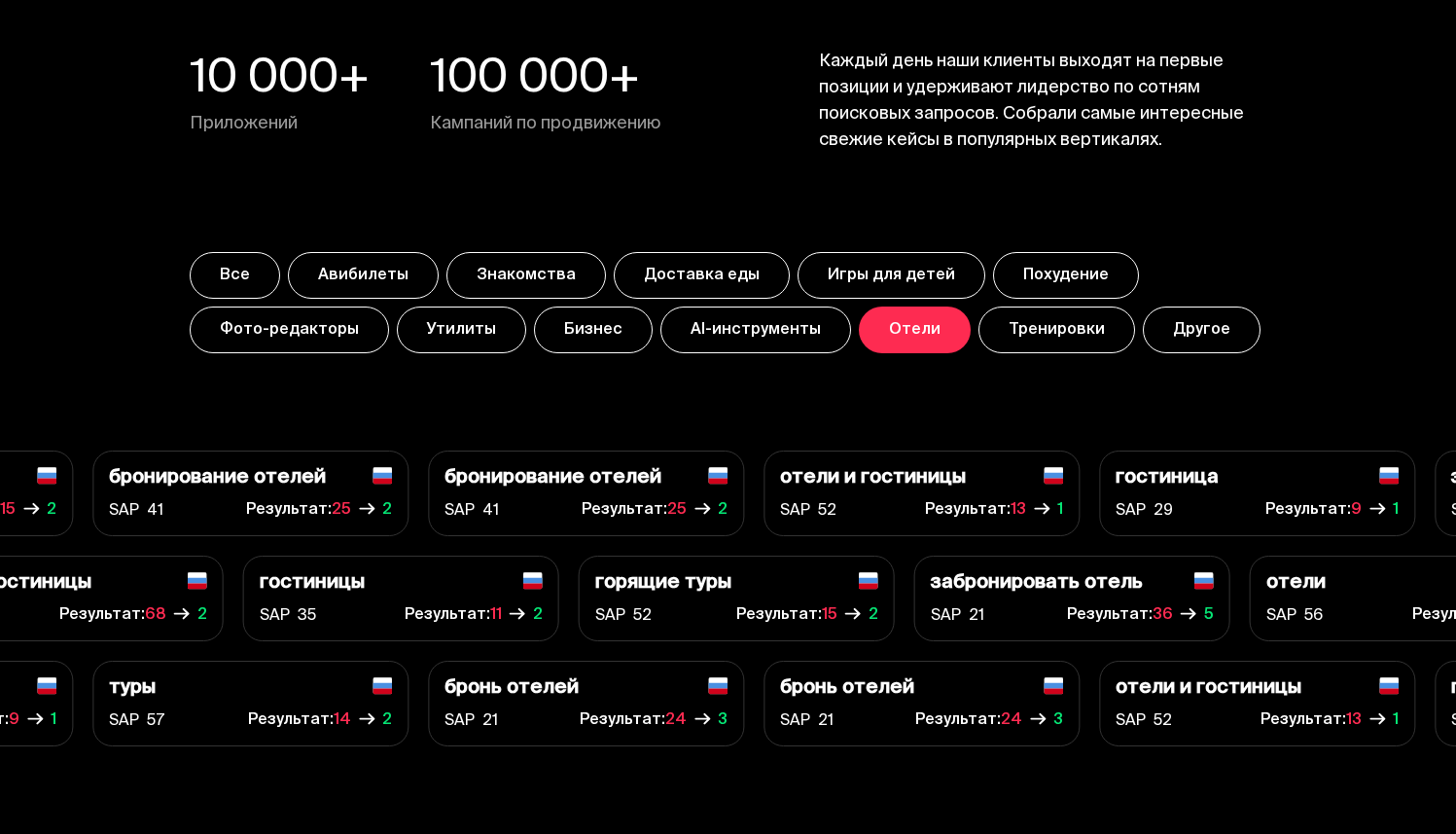 click on "AI-инструменты" at bounding box center [756, 330] 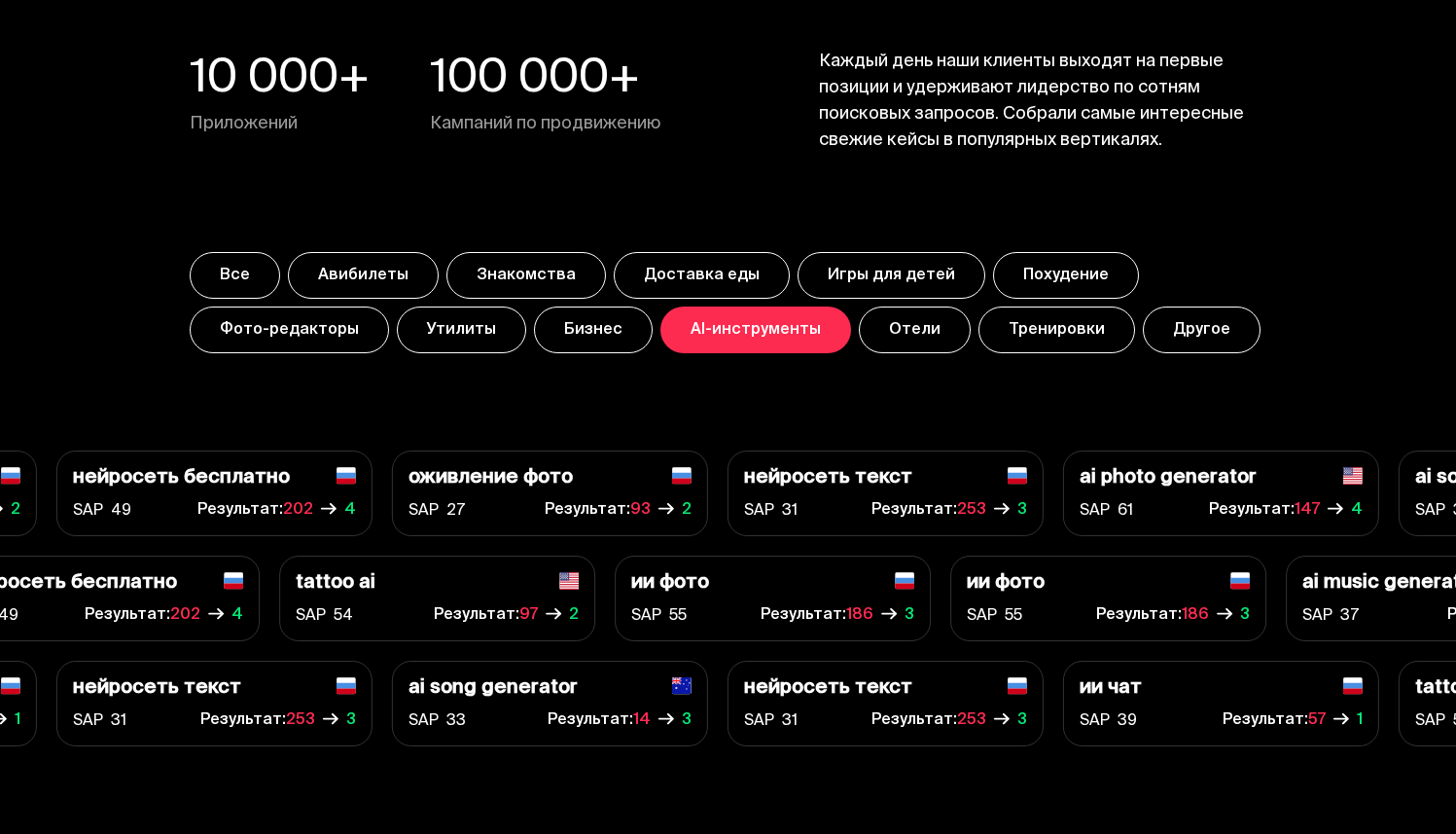 click on "Все   Авибилеты   Знакомства   Доставка еды   Игры для детей   Похудение   Фото-редакторы   Утилиты   Бизнес   AI-инструменты   Отели   Тренировки   Другое" at bounding box center (728, 303) 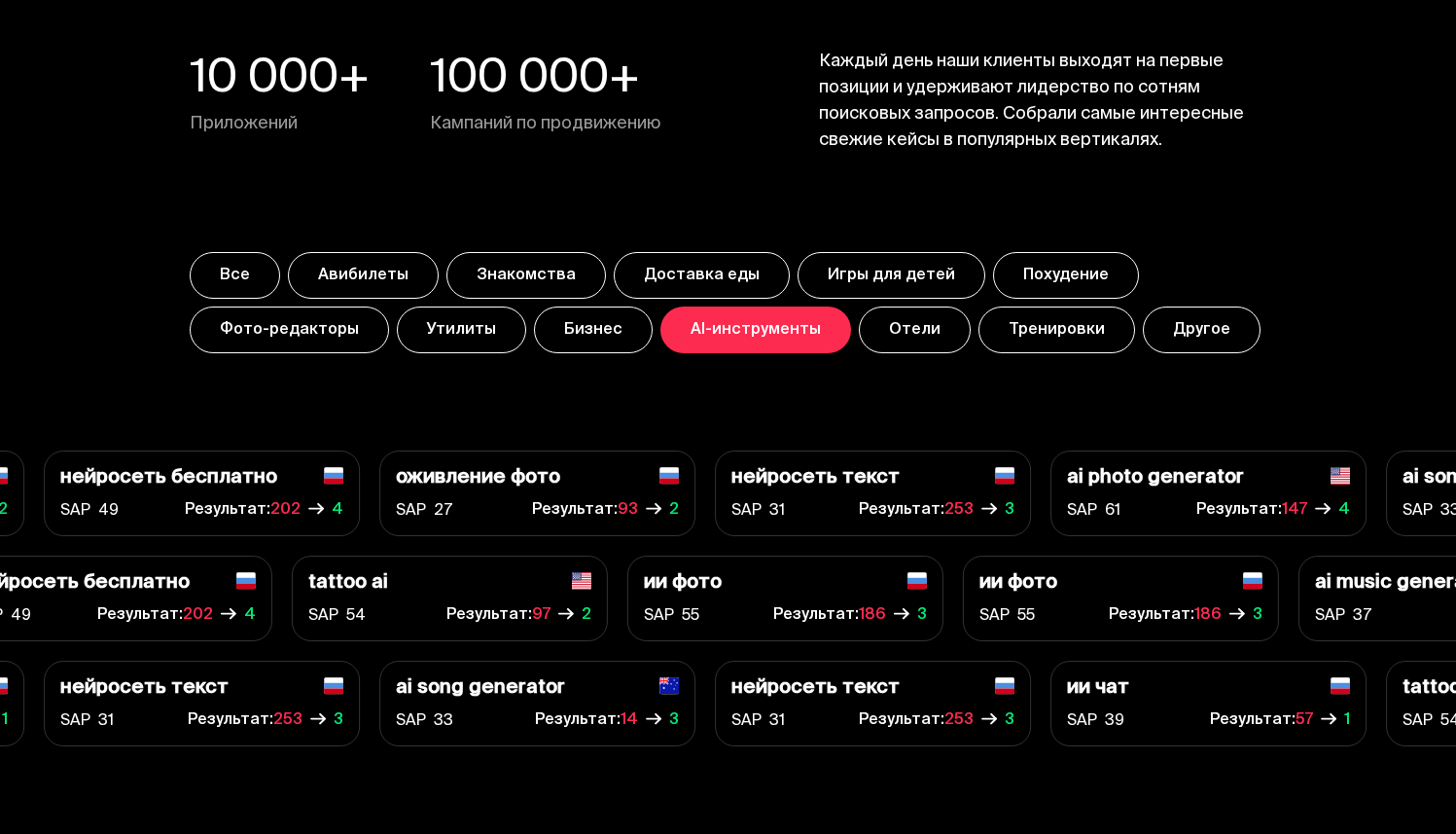 click on "Утилиты" at bounding box center (461, 330) 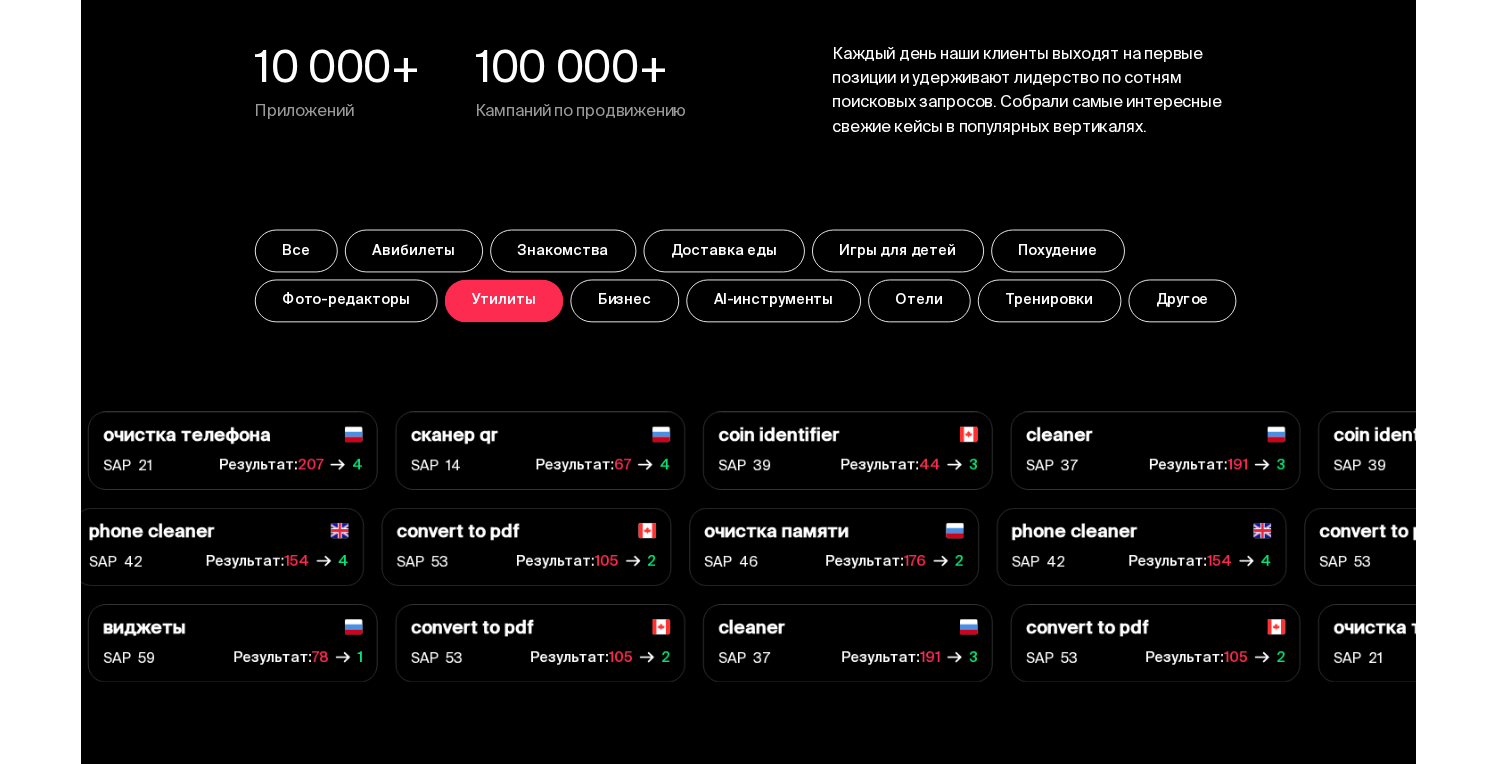 scroll, scrollTop: 6955, scrollLeft: 0, axis: vertical 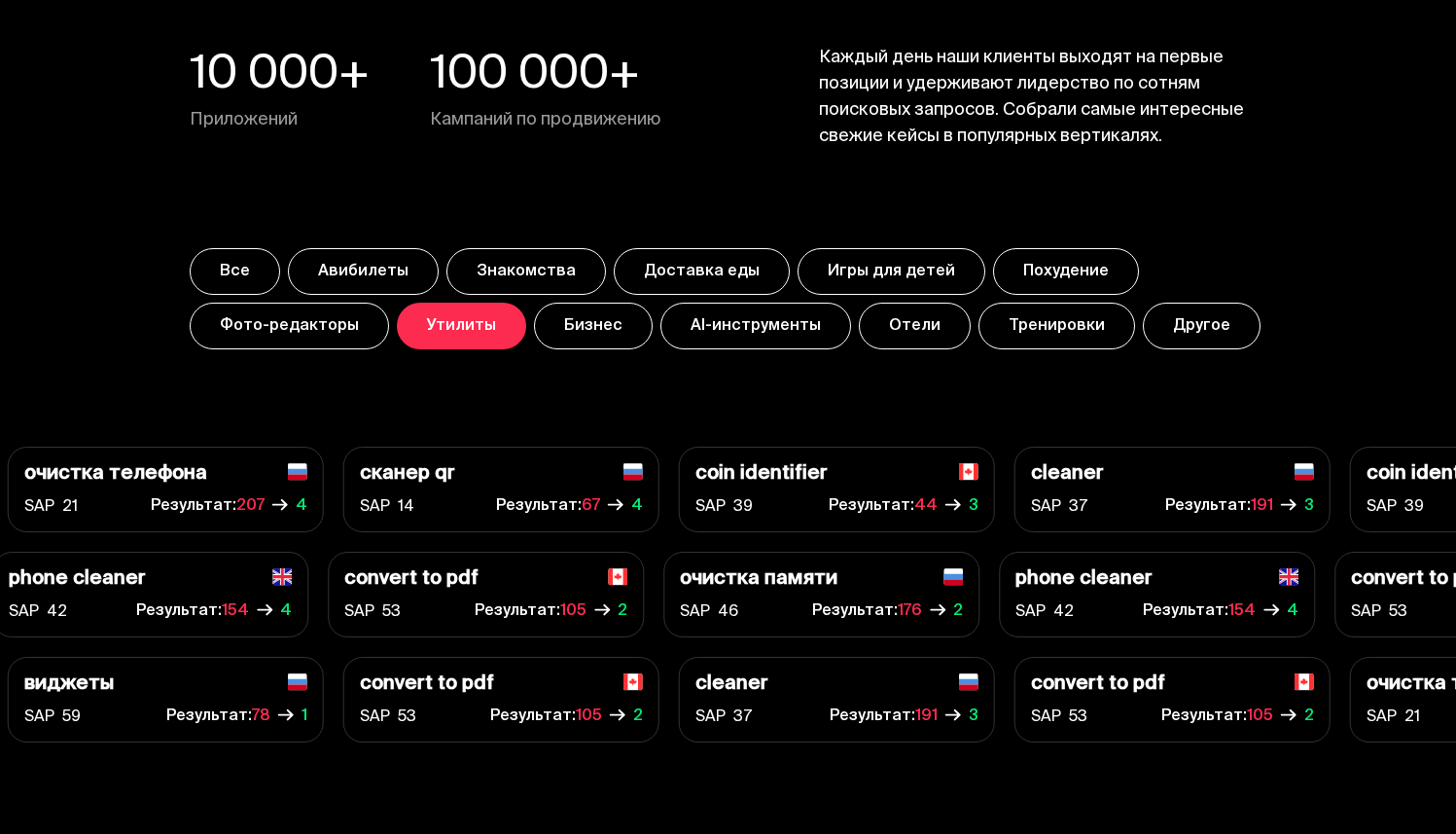 click on "Знакомства" at bounding box center [526, 272] 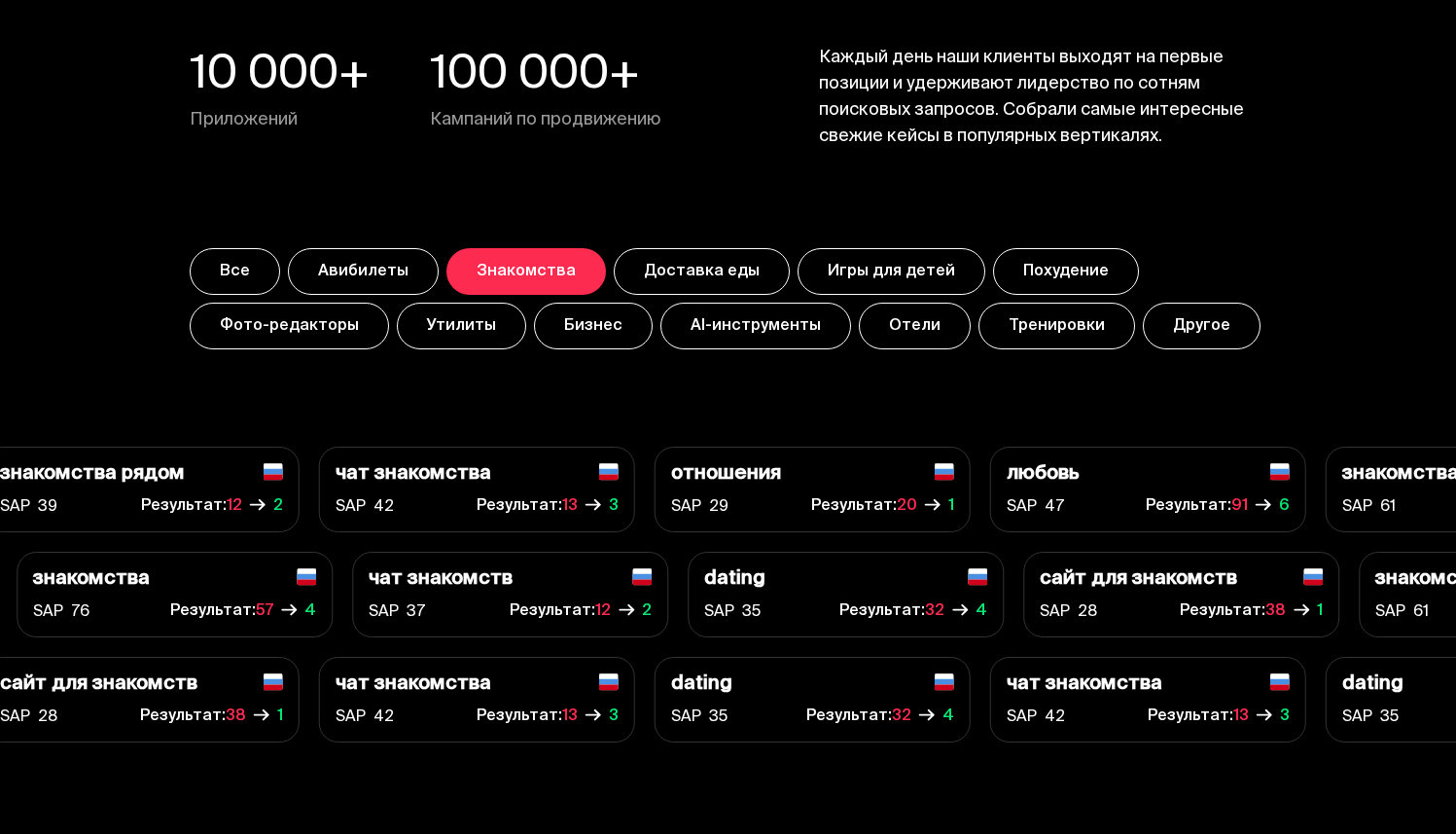 click on "Доставка еды" at bounding box center (701, 272) 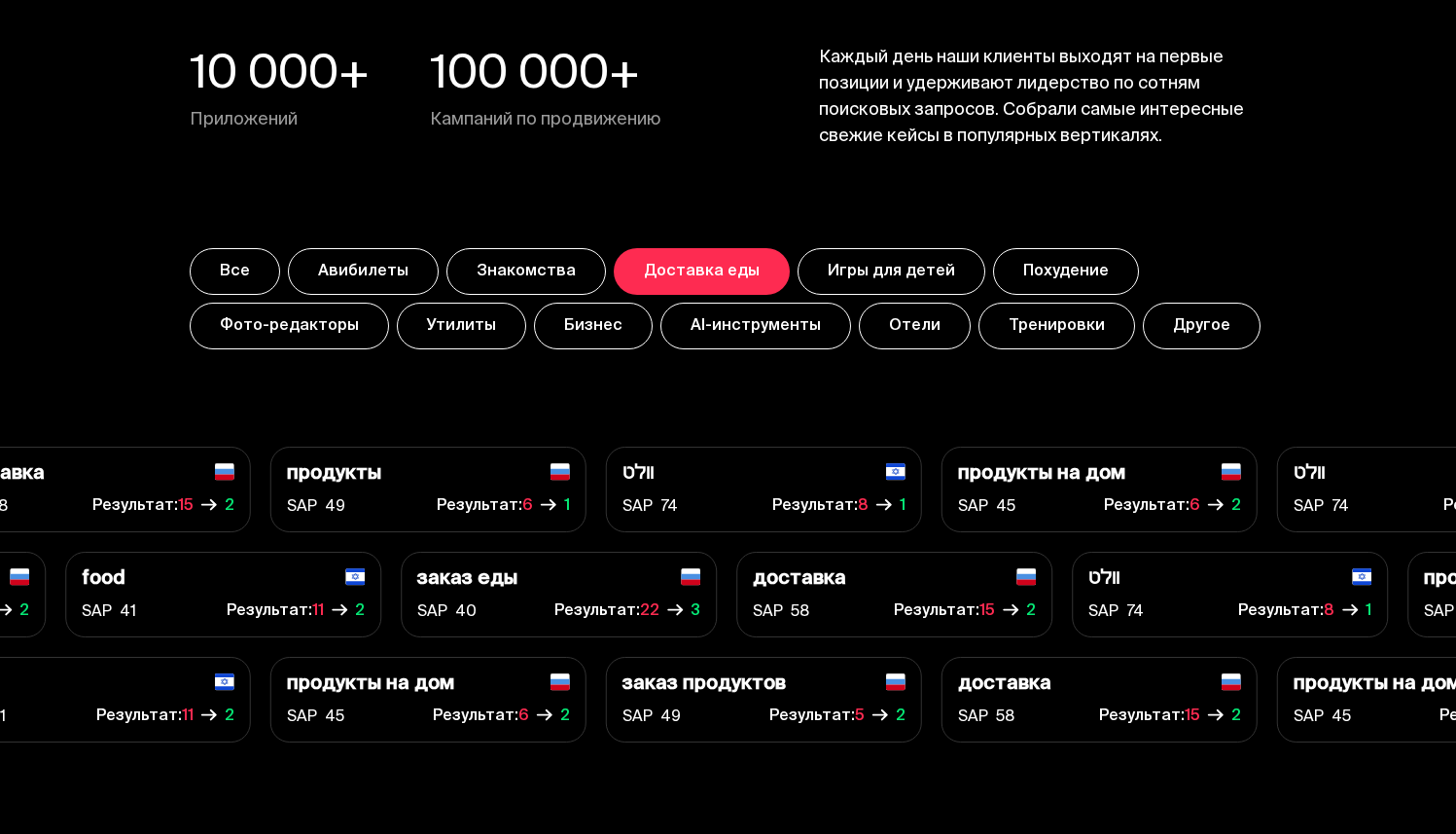 drag, startPoint x: 1057, startPoint y: 271, endPoint x: 1046, endPoint y: 280, distance: 14.2127 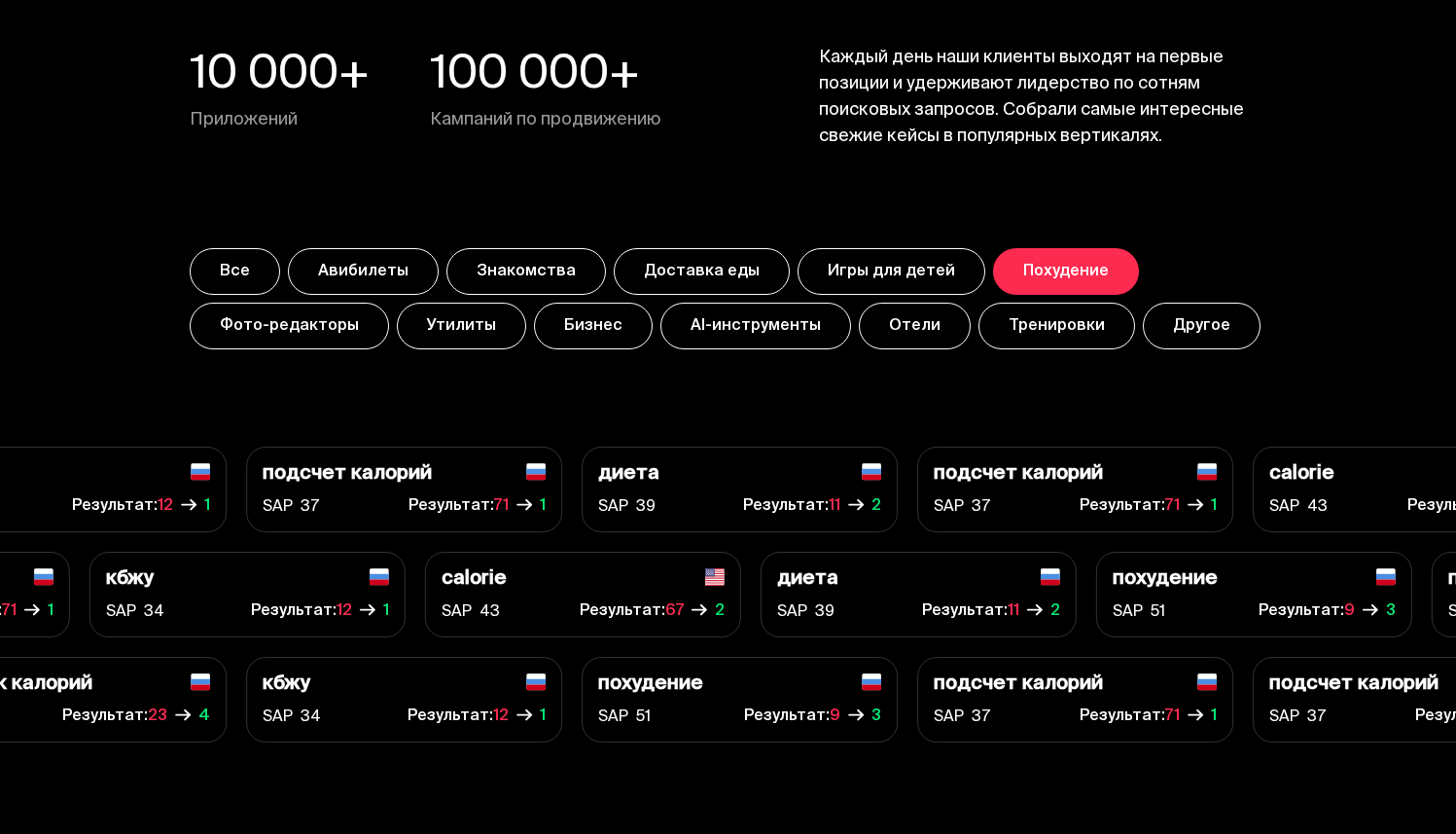 drag, startPoint x: 1011, startPoint y: 332, endPoint x: 1172, endPoint y: 311, distance: 162.36379 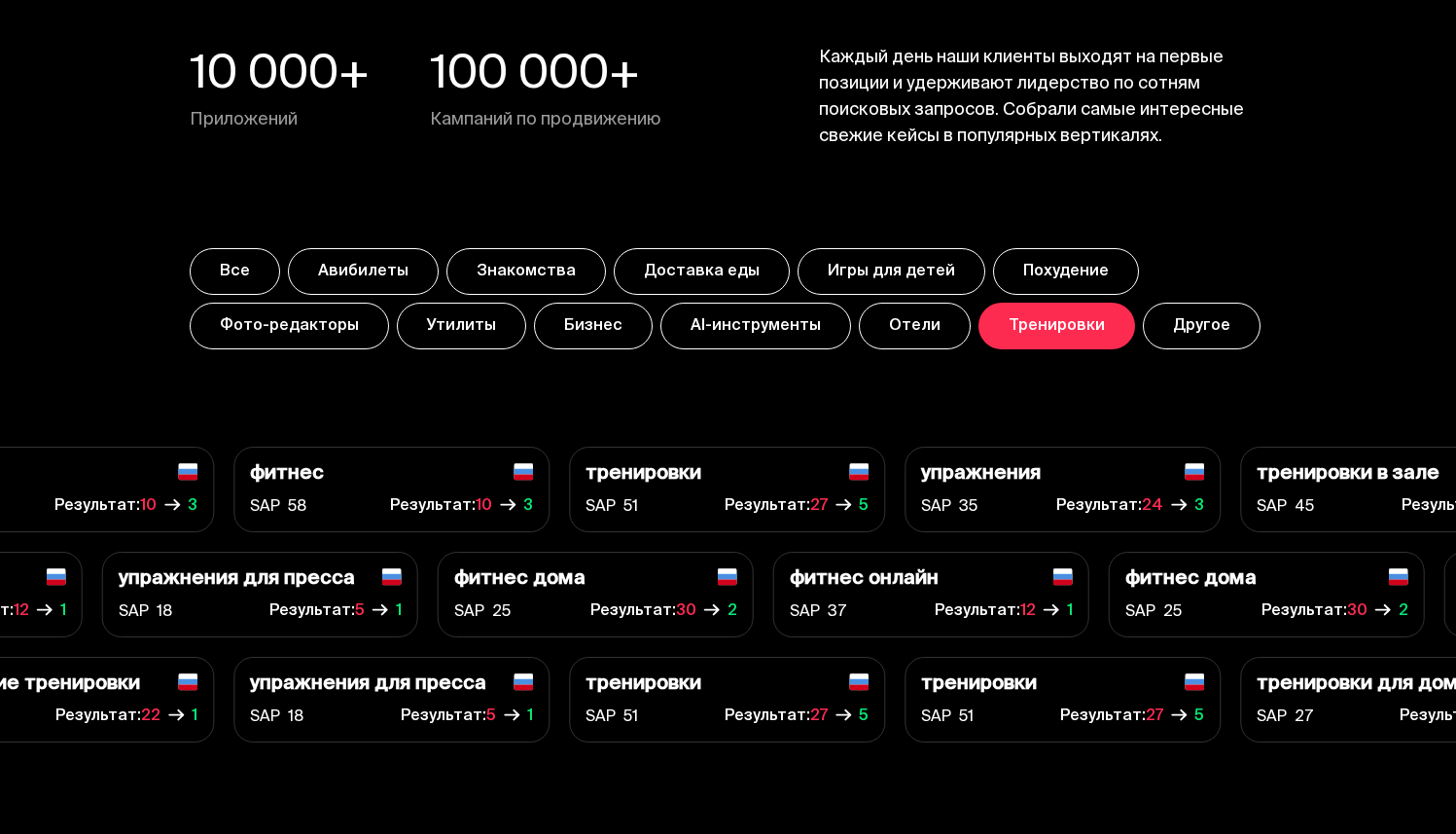 drag, startPoint x: 1177, startPoint y: 311, endPoint x: 1135, endPoint y: 318, distance: 42.57934 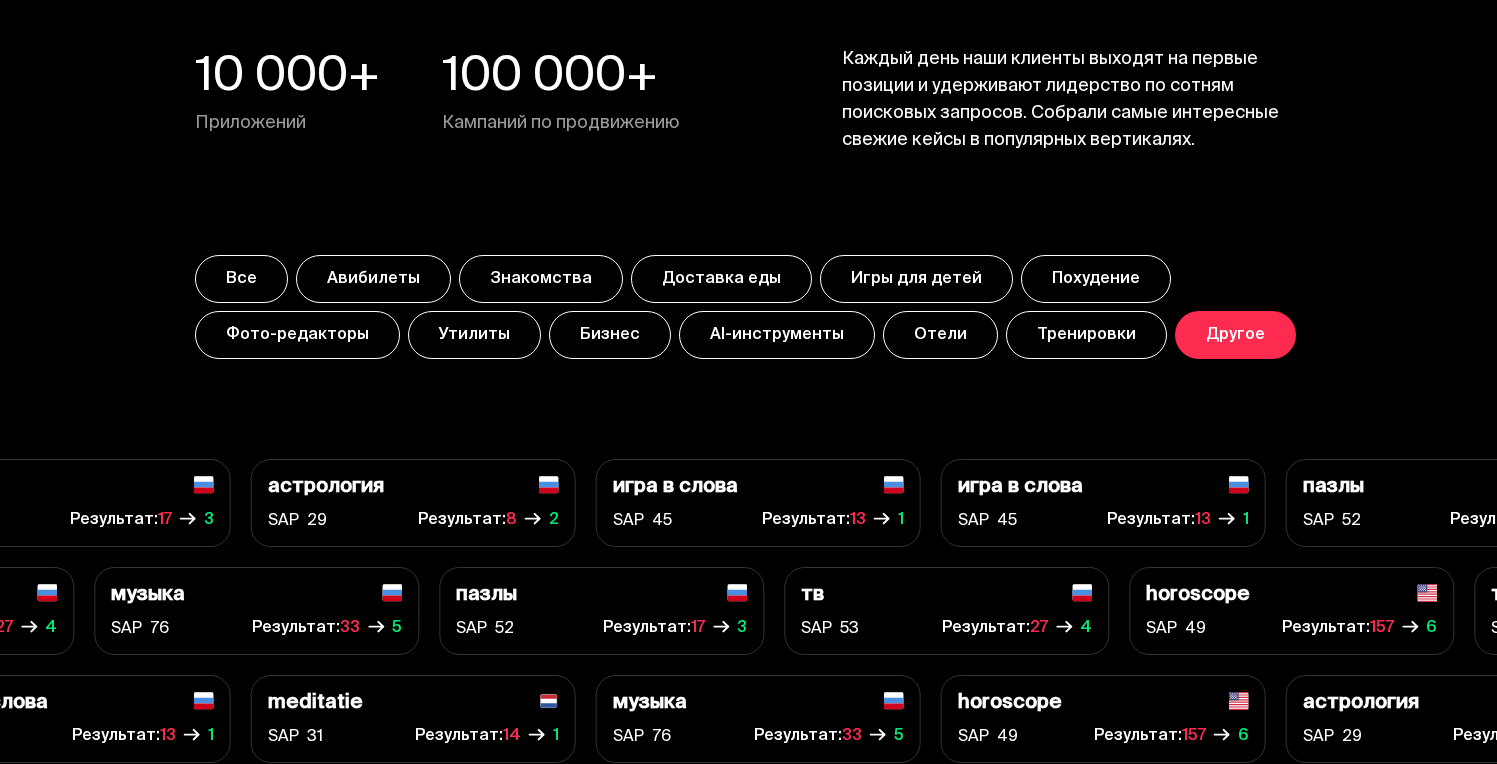 click on "AI-инструменты" at bounding box center (777, 335) 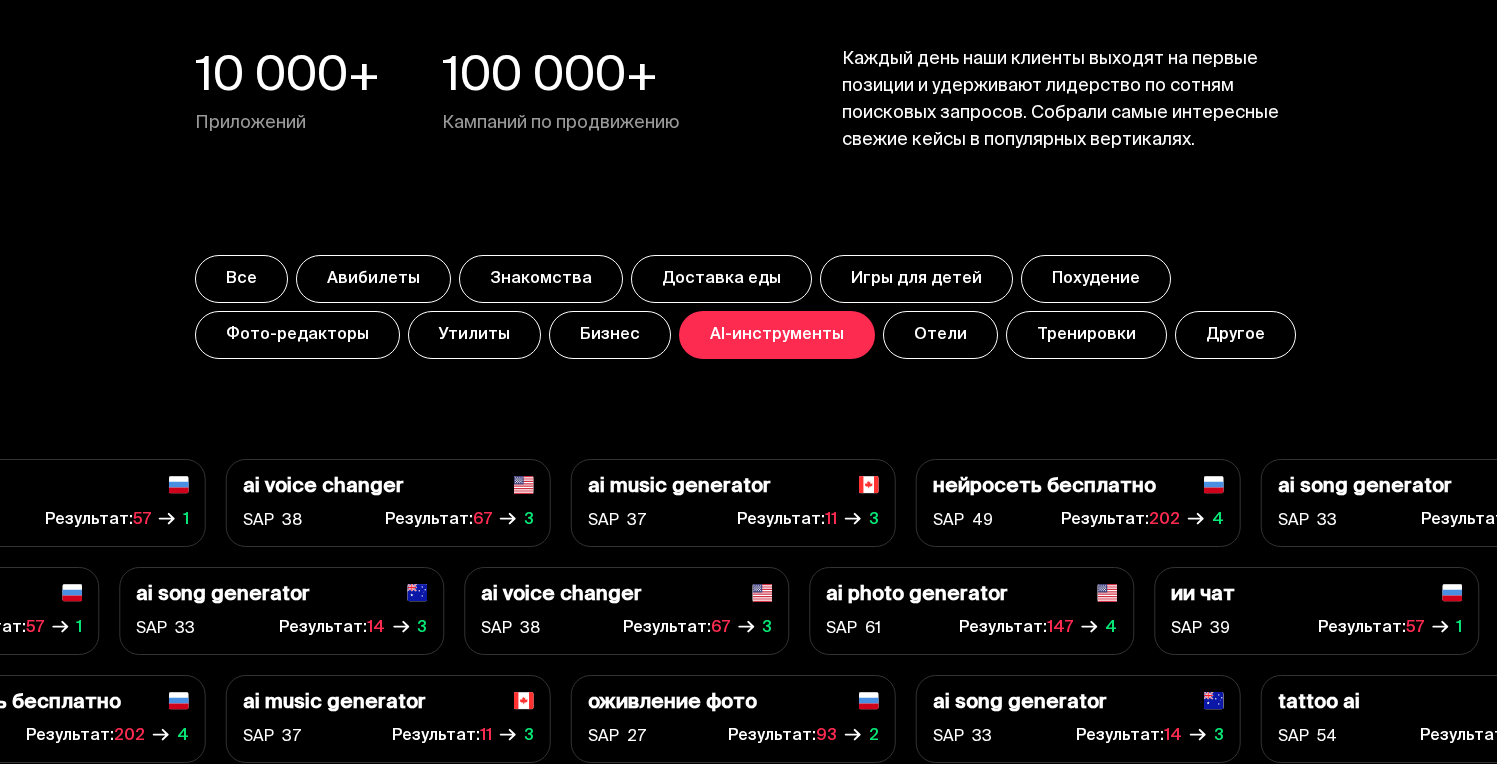 click on "Бизнес" at bounding box center [610, 335] 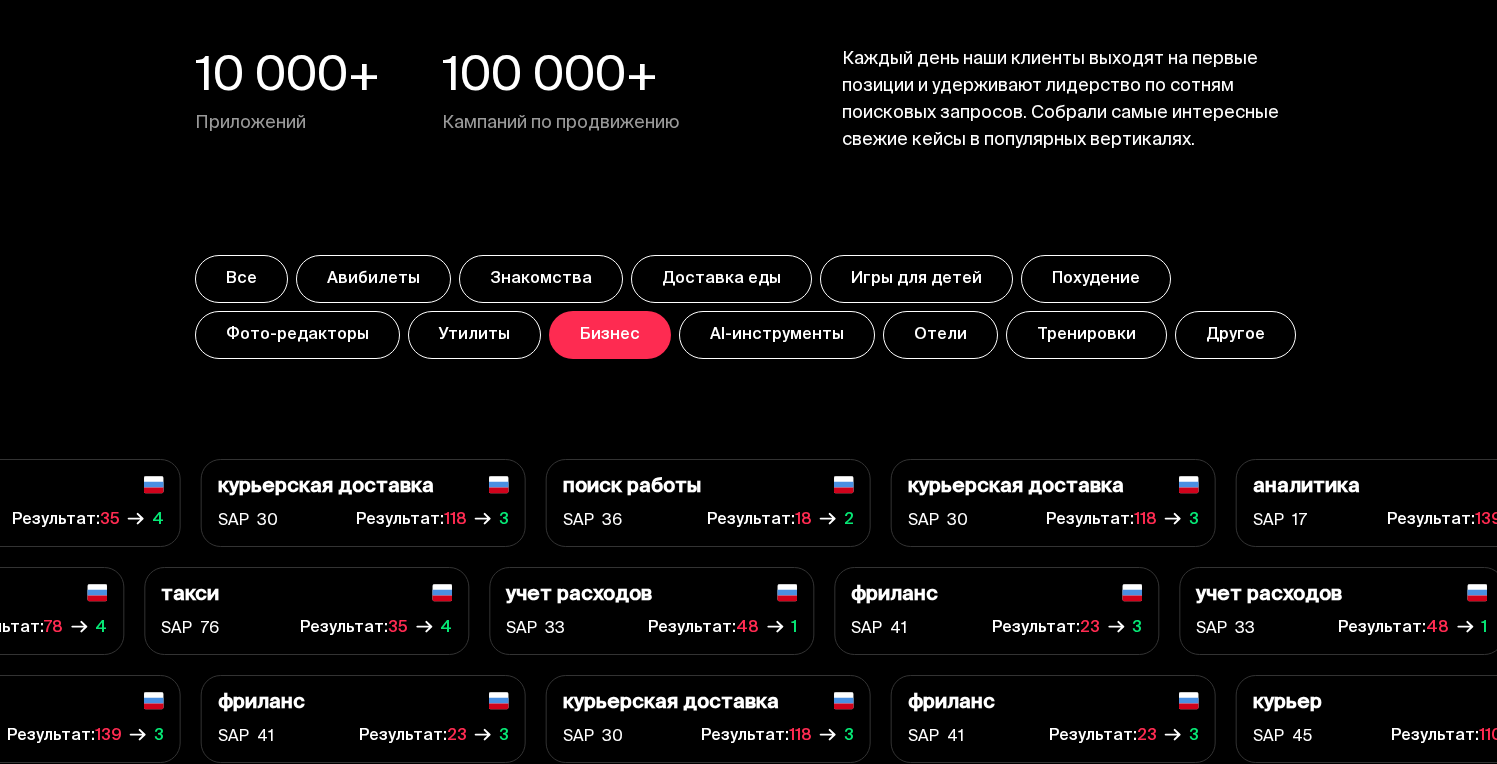 click on "Утилиты" at bounding box center [474, 335] 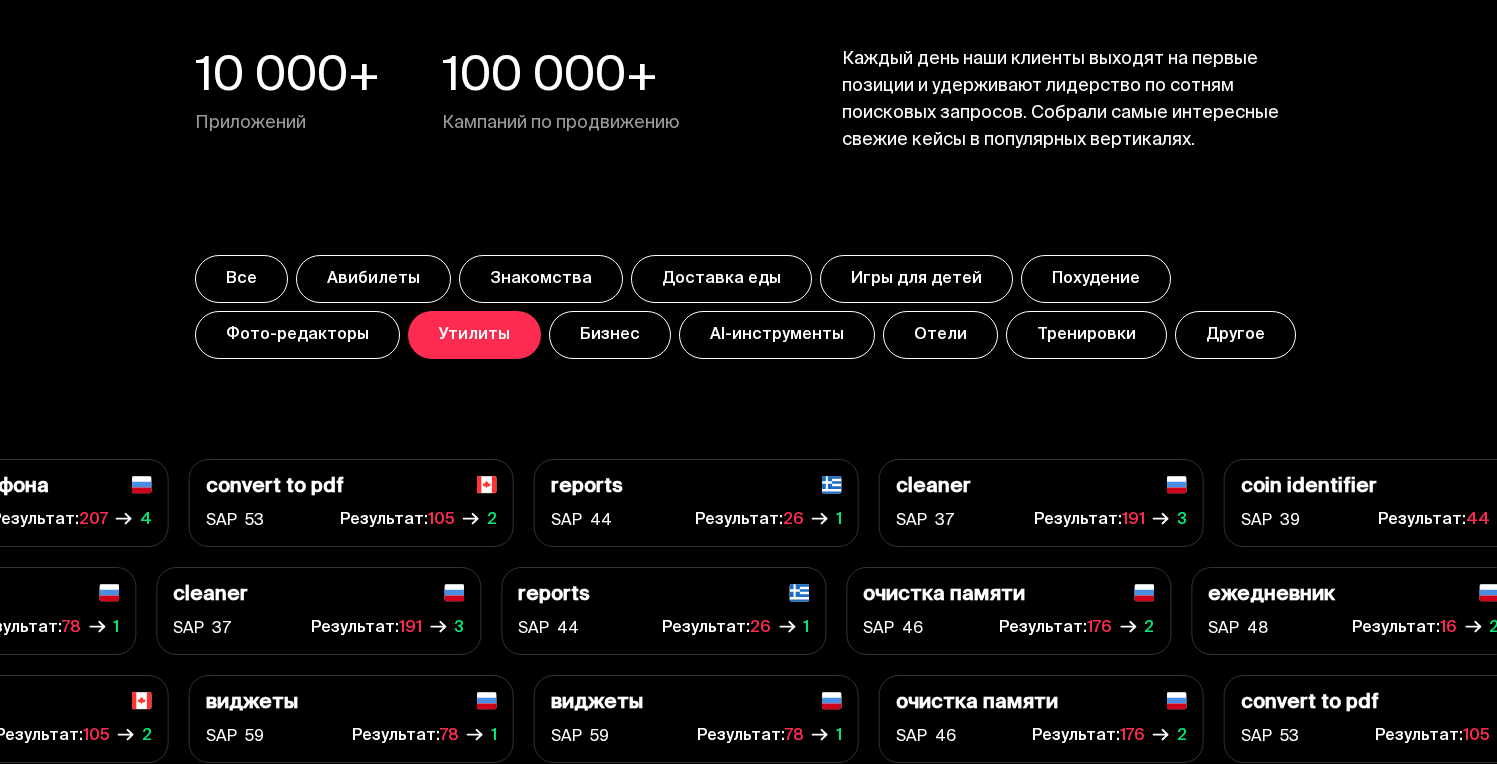 click on "Знакомства" at bounding box center [541, 279] 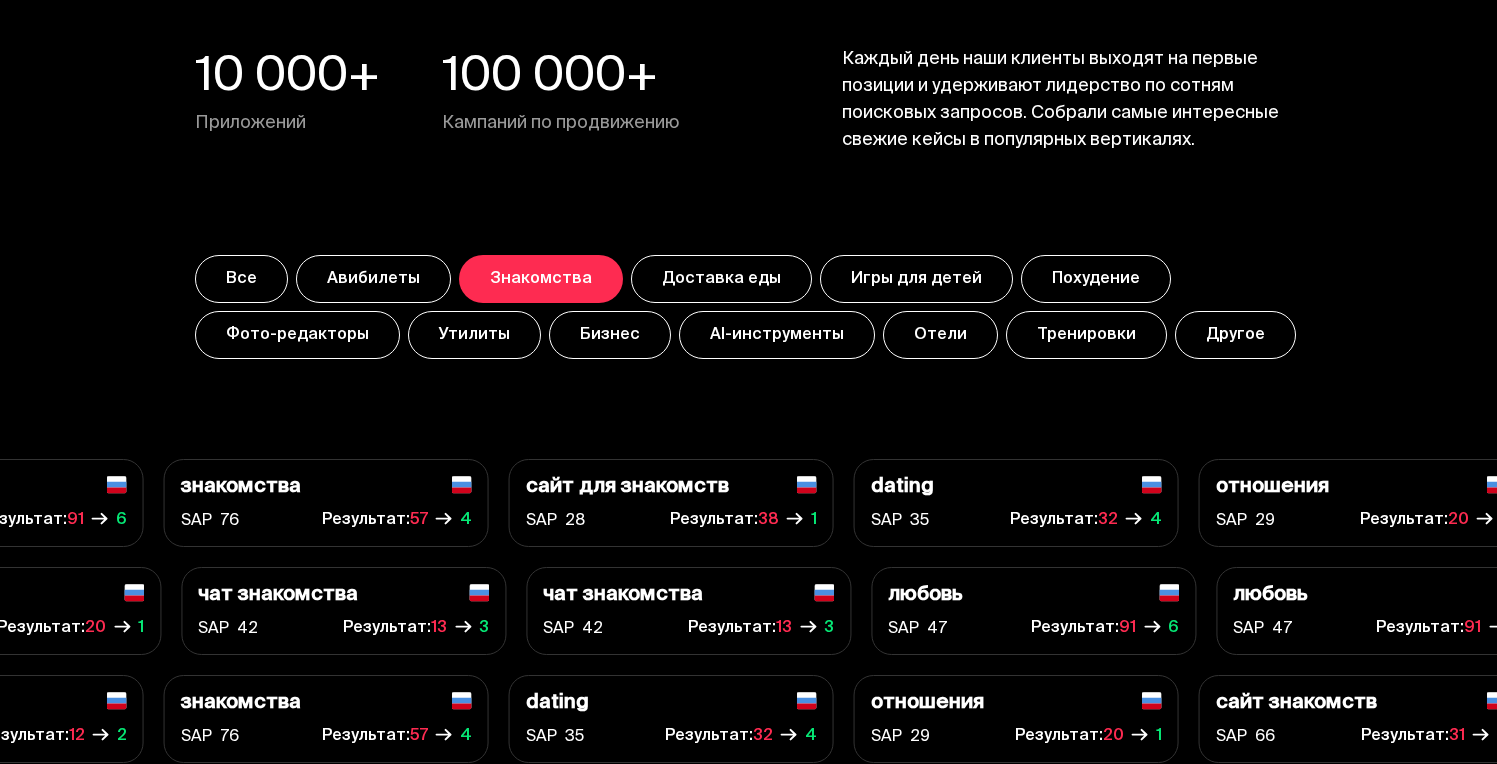 drag, startPoint x: 353, startPoint y: 290, endPoint x: 366, endPoint y: 289, distance: 13.038404 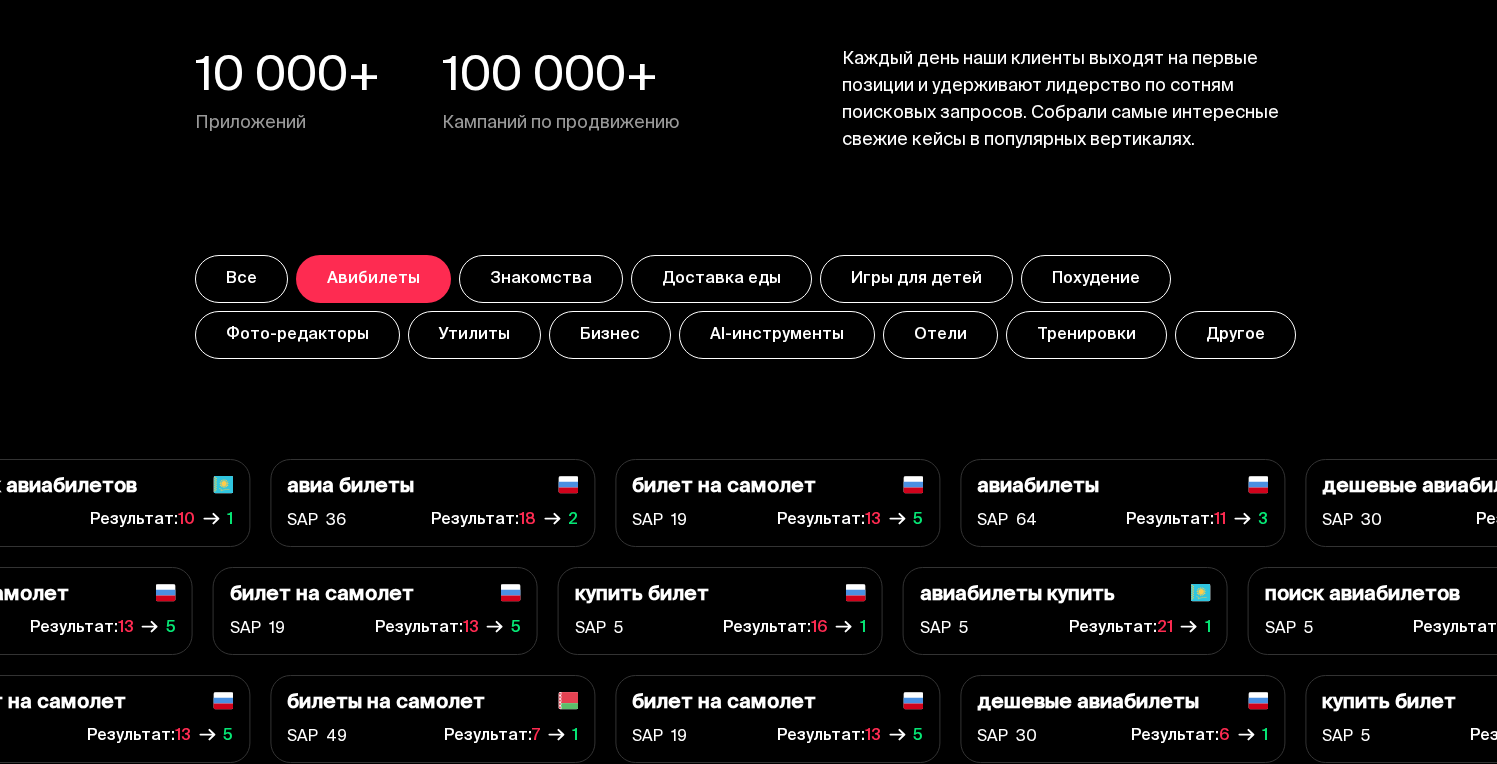click on "AI-инструменты" at bounding box center (777, 335) 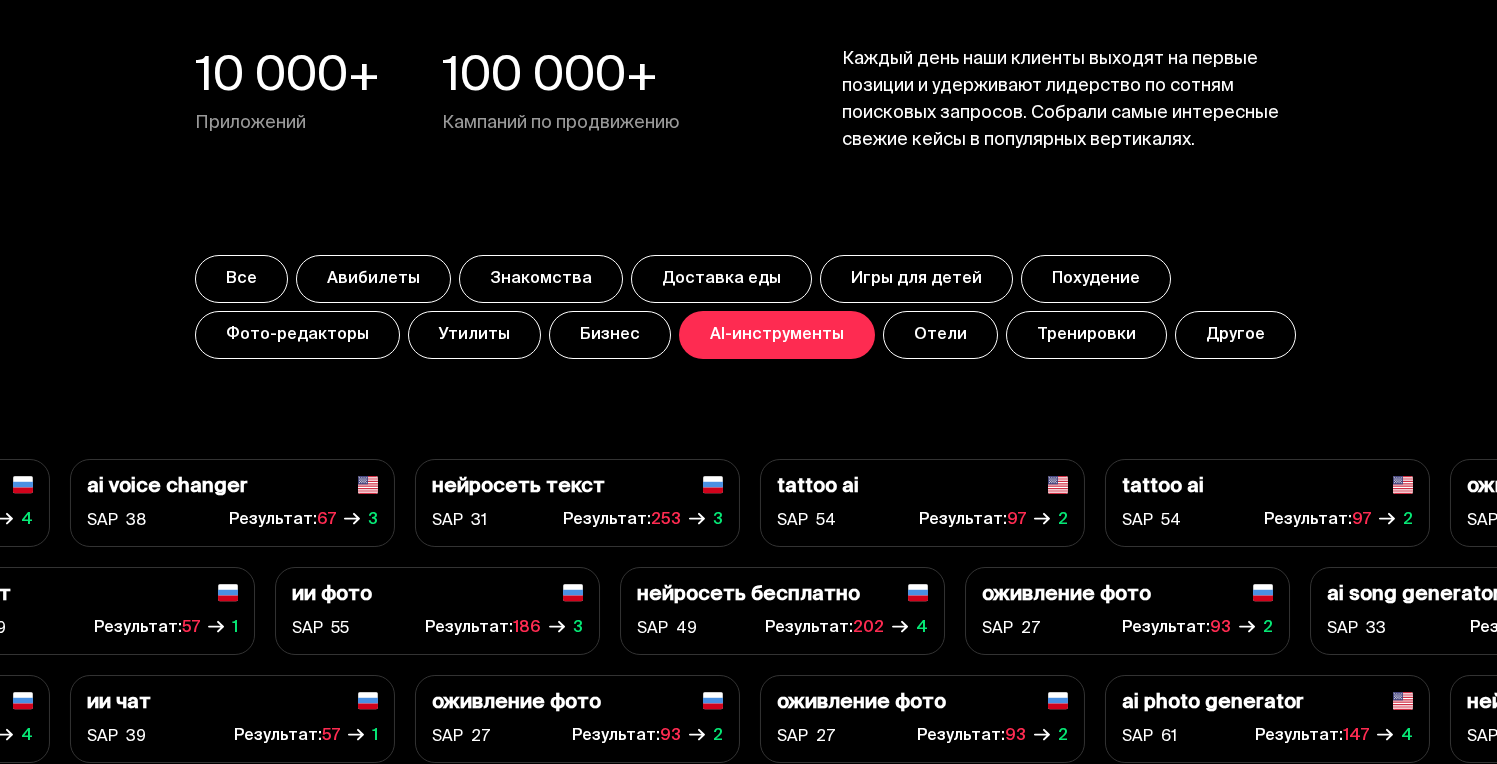 click on "Фото-редакторы" at bounding box center (297, 335) 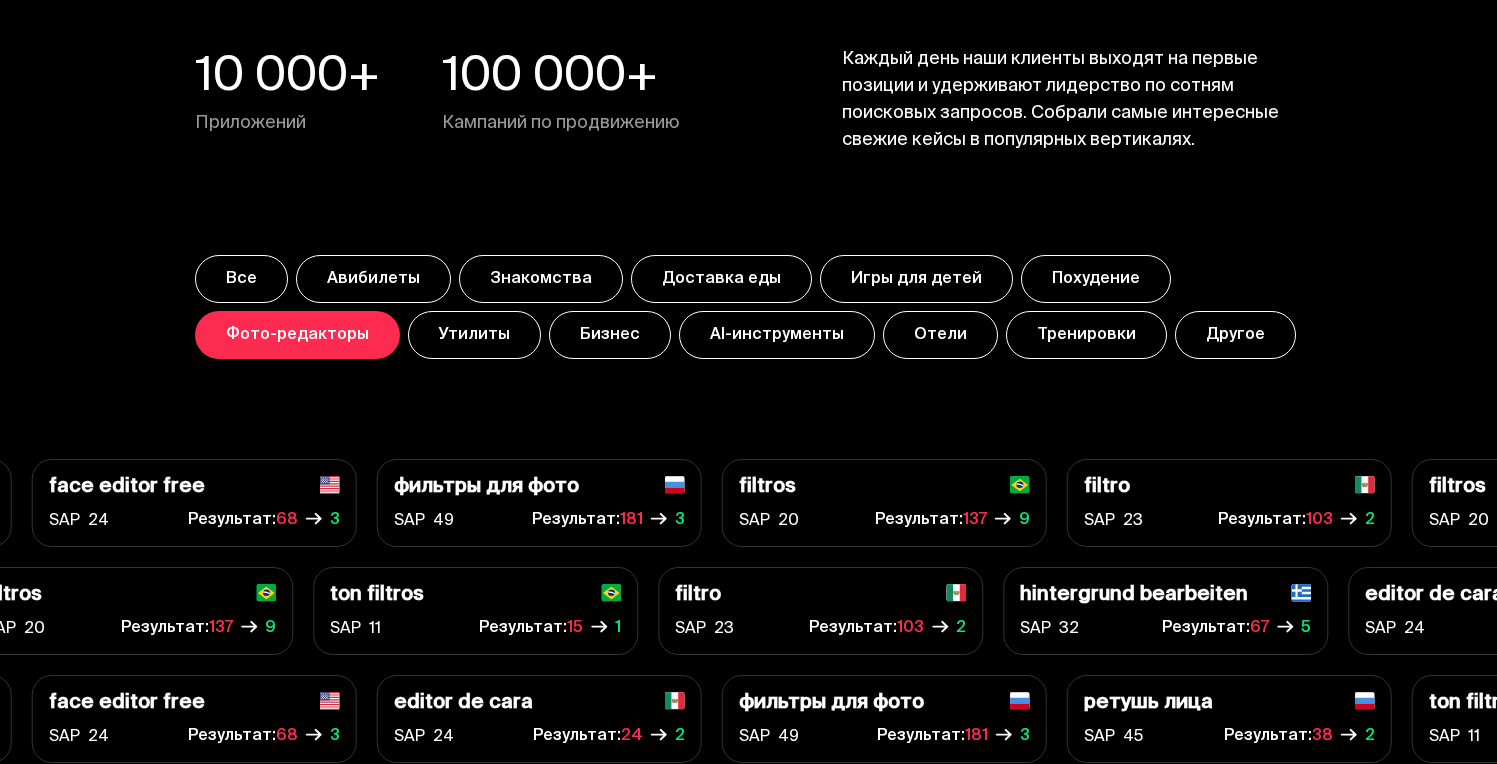 click on "Игры для детей" at bounding box center (916, 279) 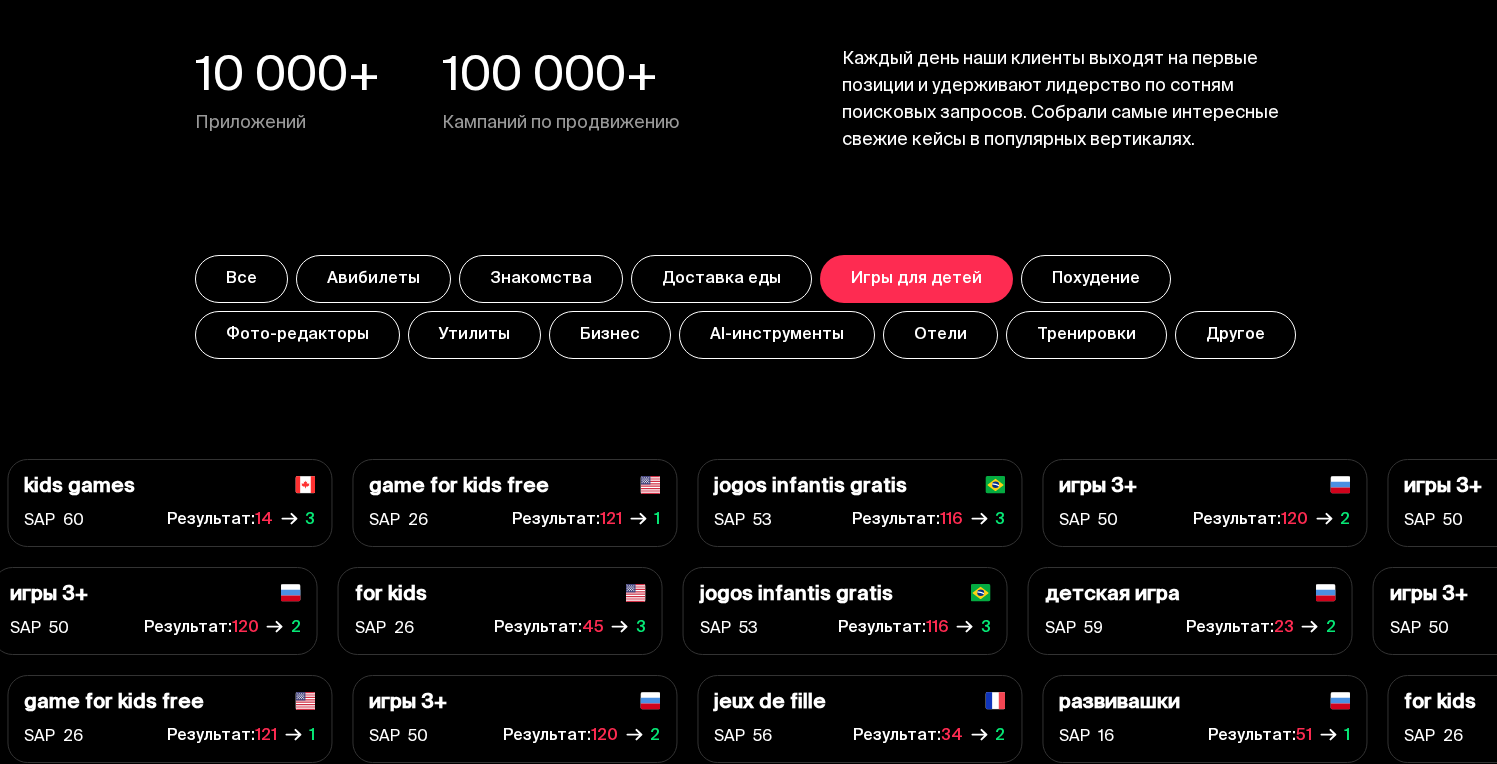click on "Отели" at bounding box center (940, 335) 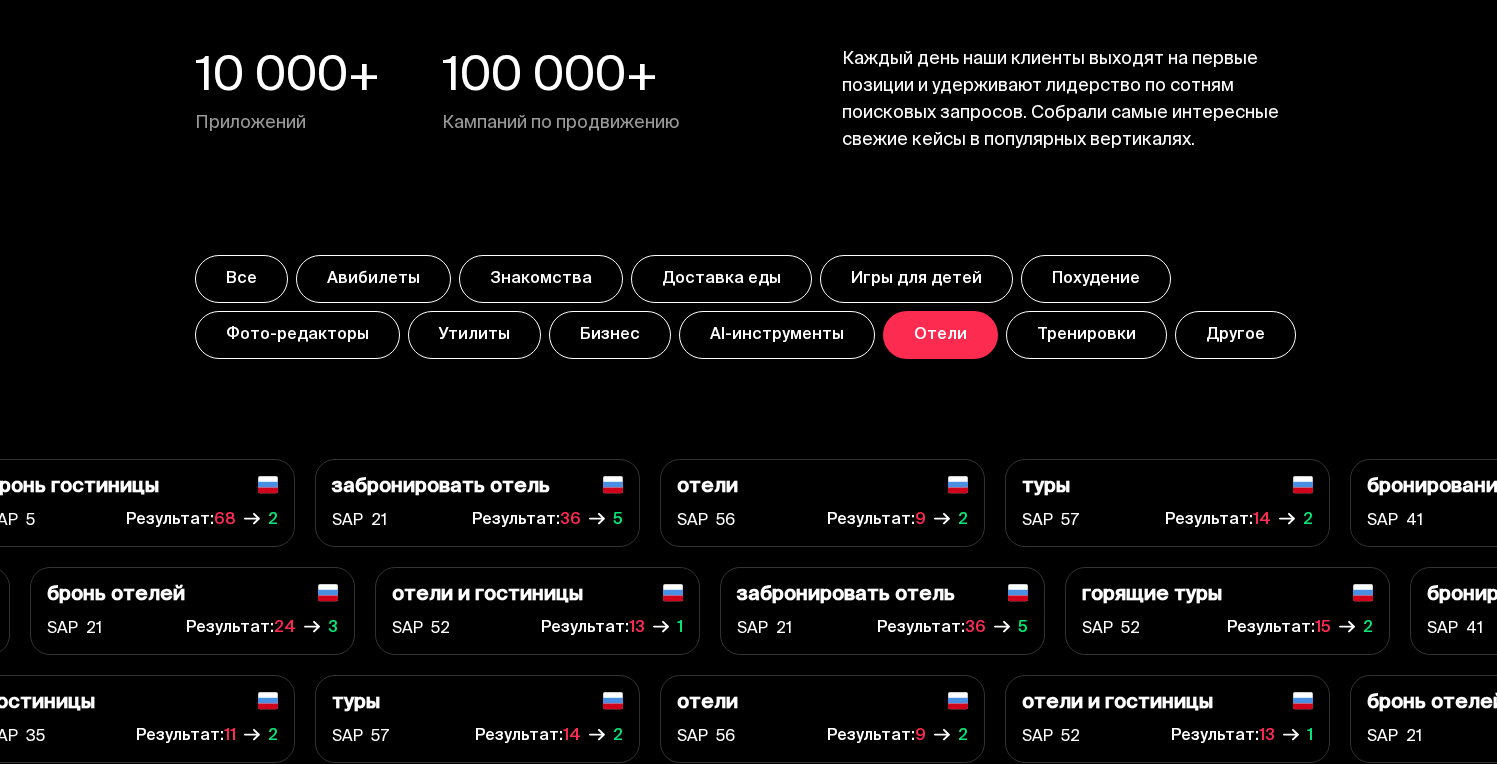 click on "Тренировки" at bounding box center (1086, 335) 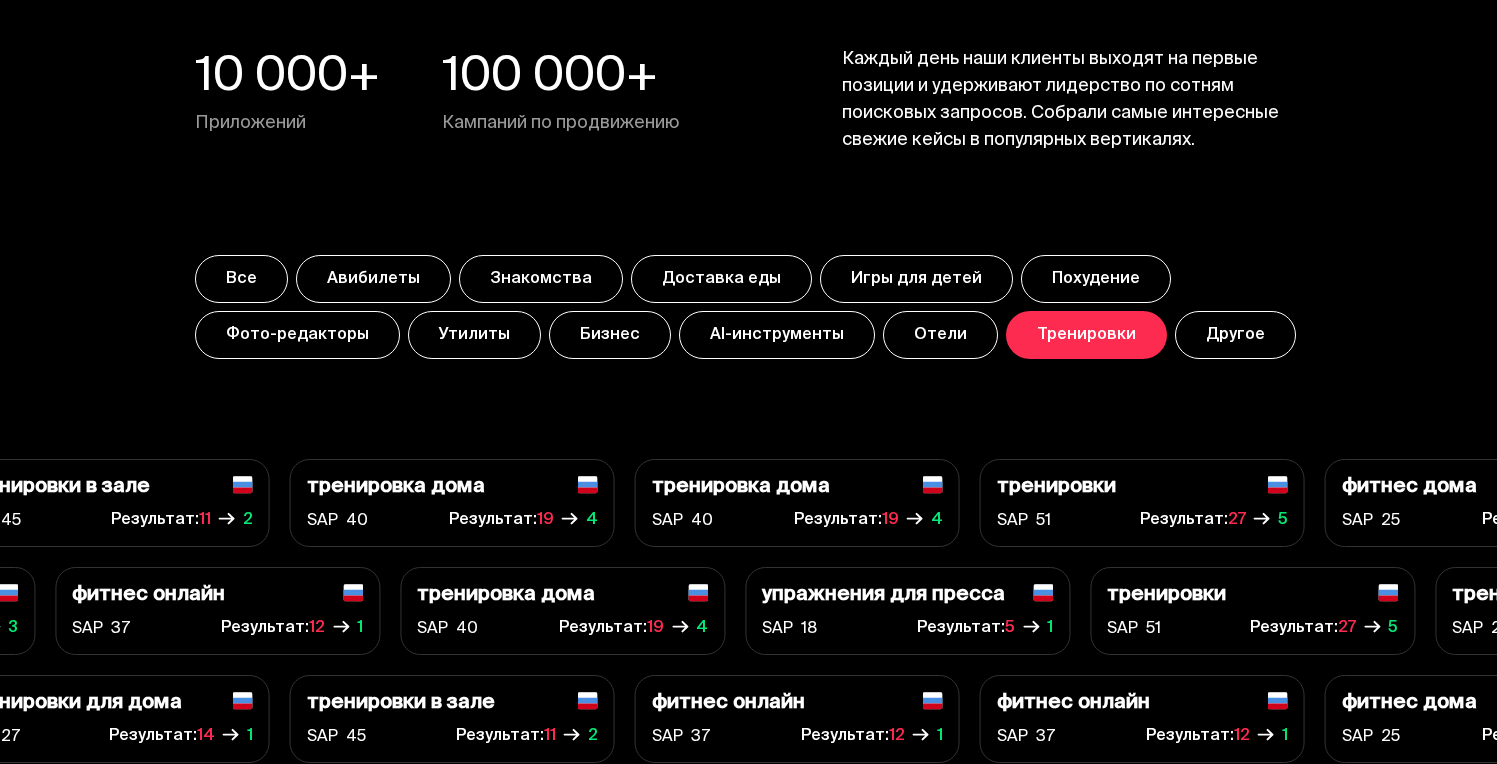 click on "Другое" at bounding box center [1235, 335] 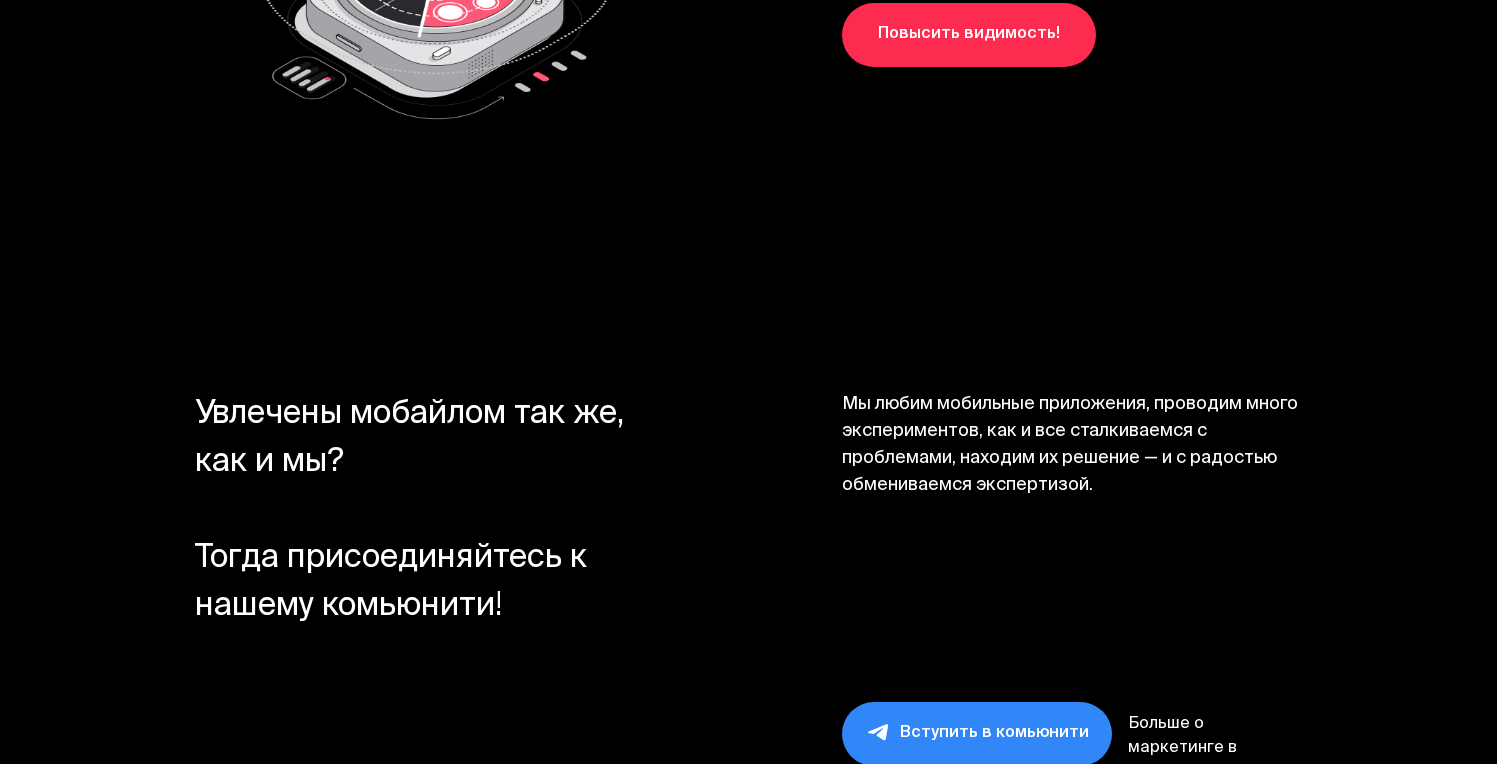 scroll, scrollTop: 19413, scrollLeft: 0, axis: vertical 